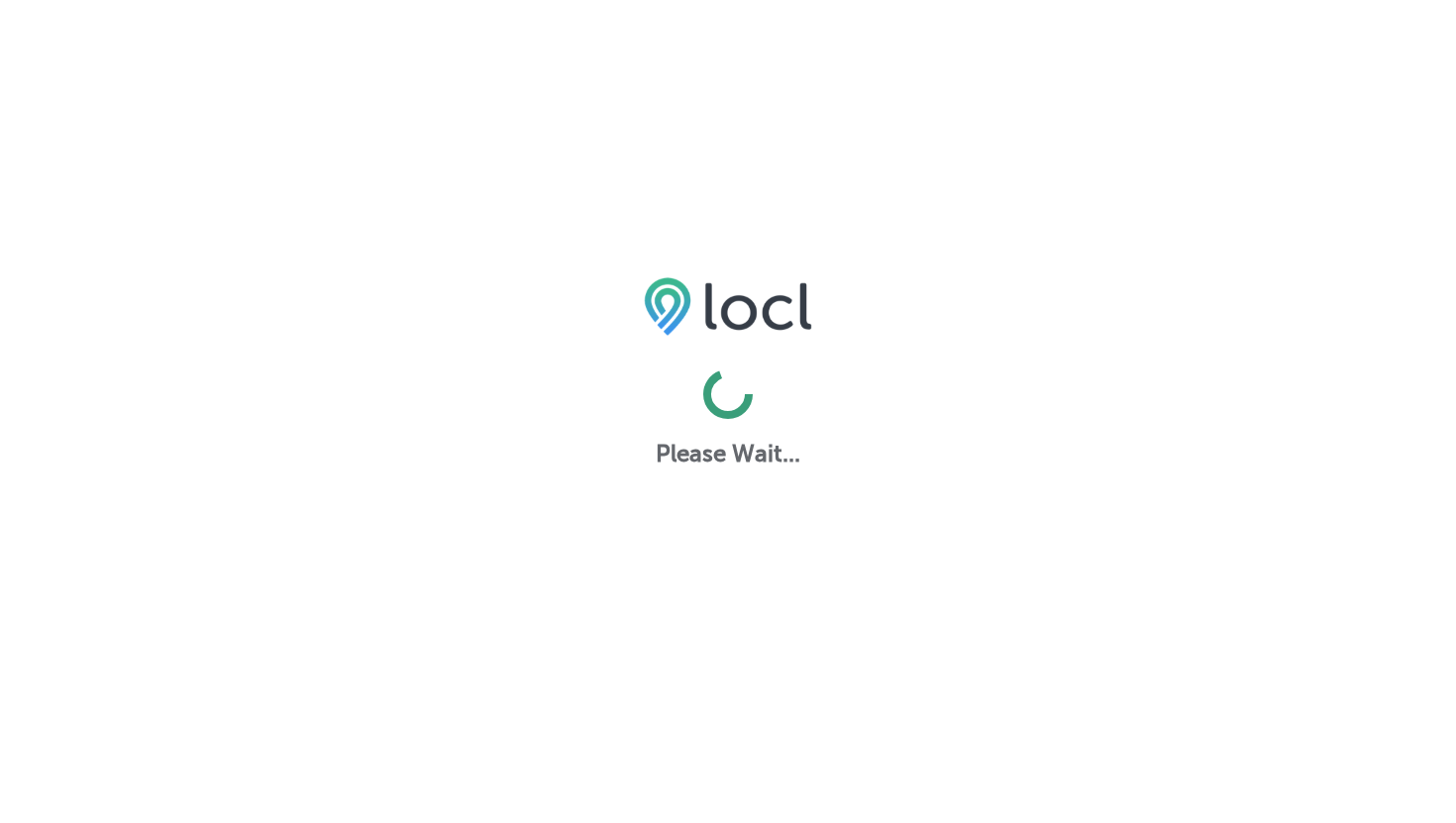 scroll, scrollTop: 0, scrollLeft: 0, axis: both 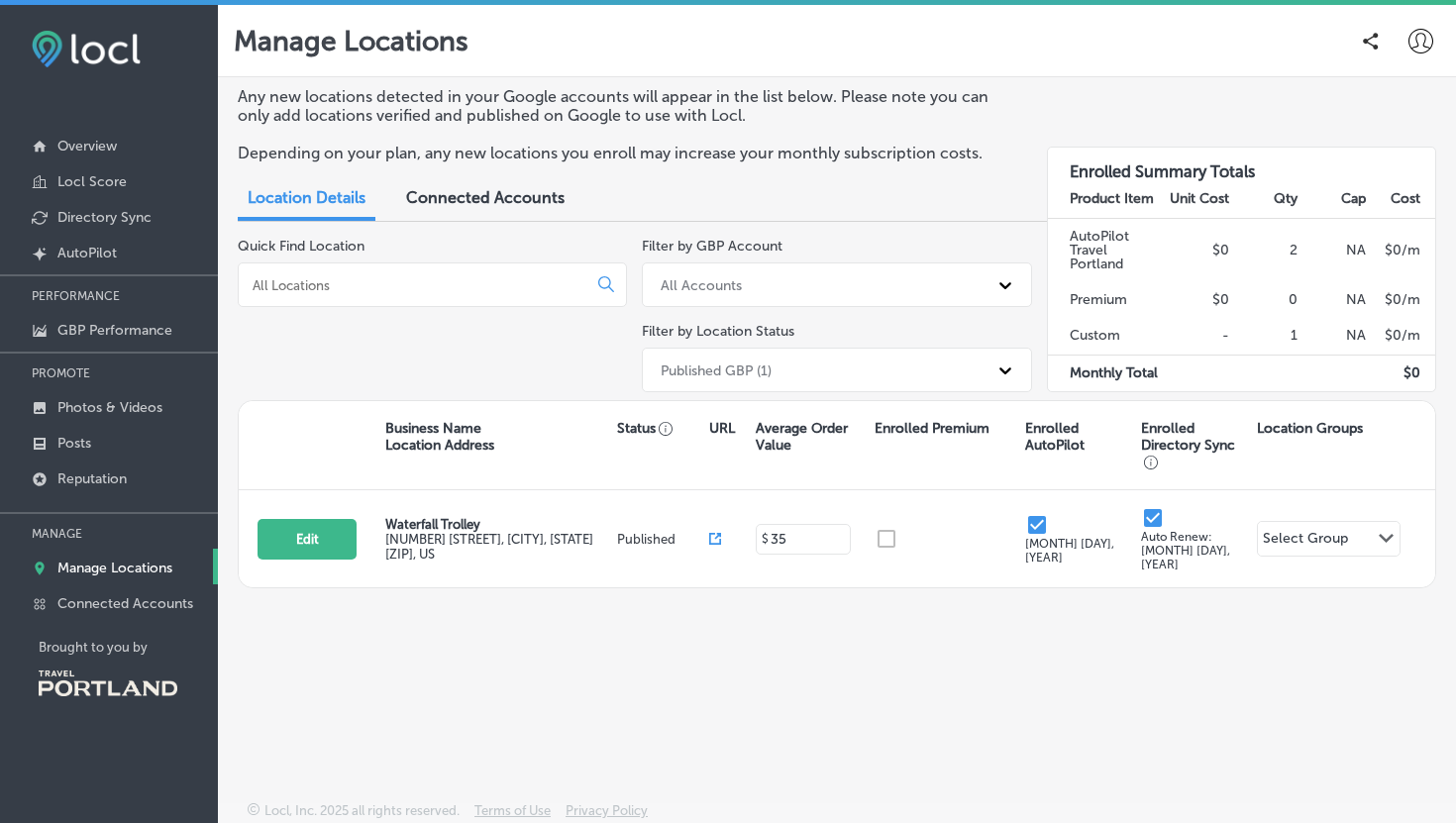 click on "Manage Locations" at bounding box center (115, 567) 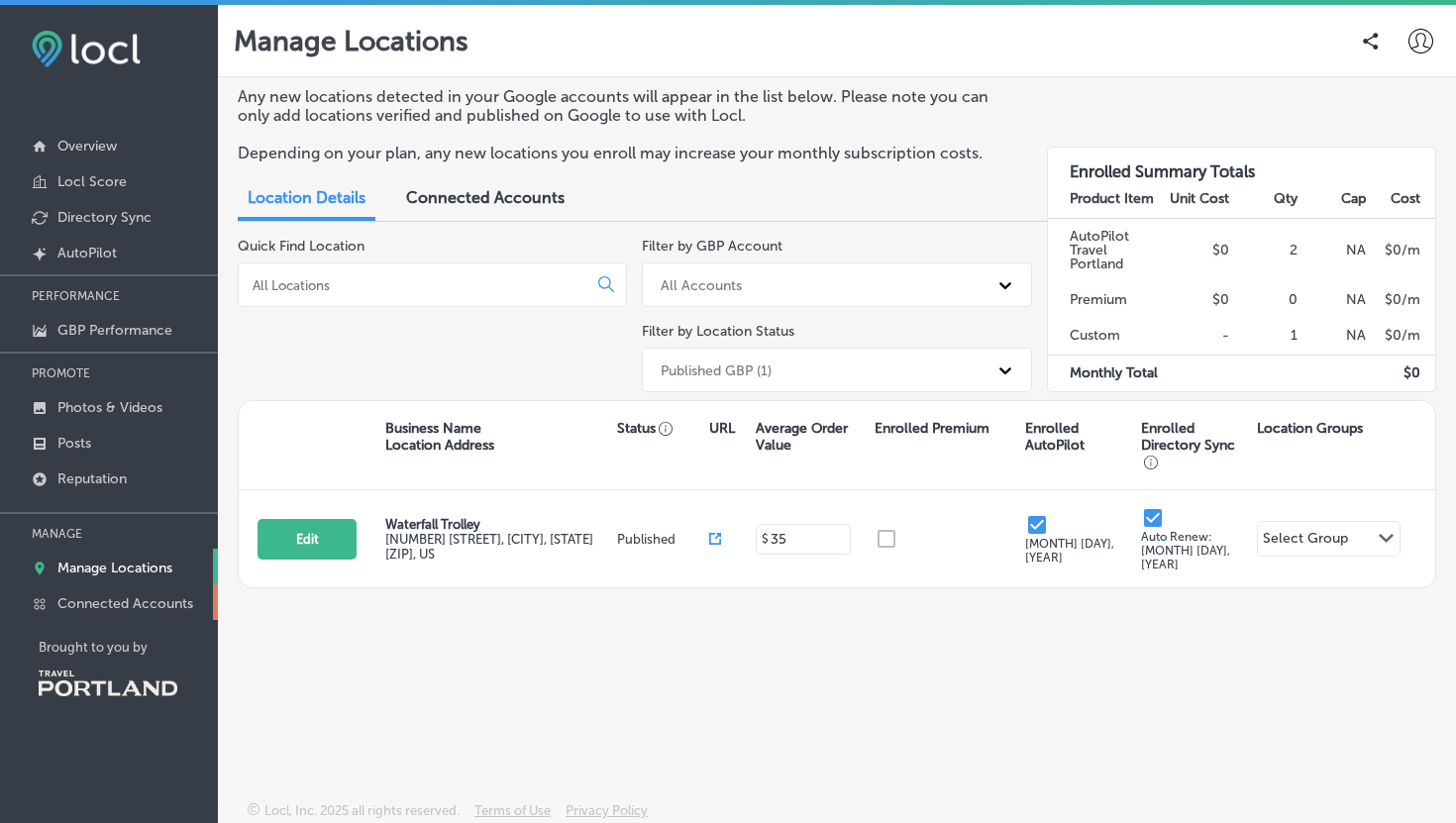 click on "Connected Accounts" at bounding box center [125, 603] 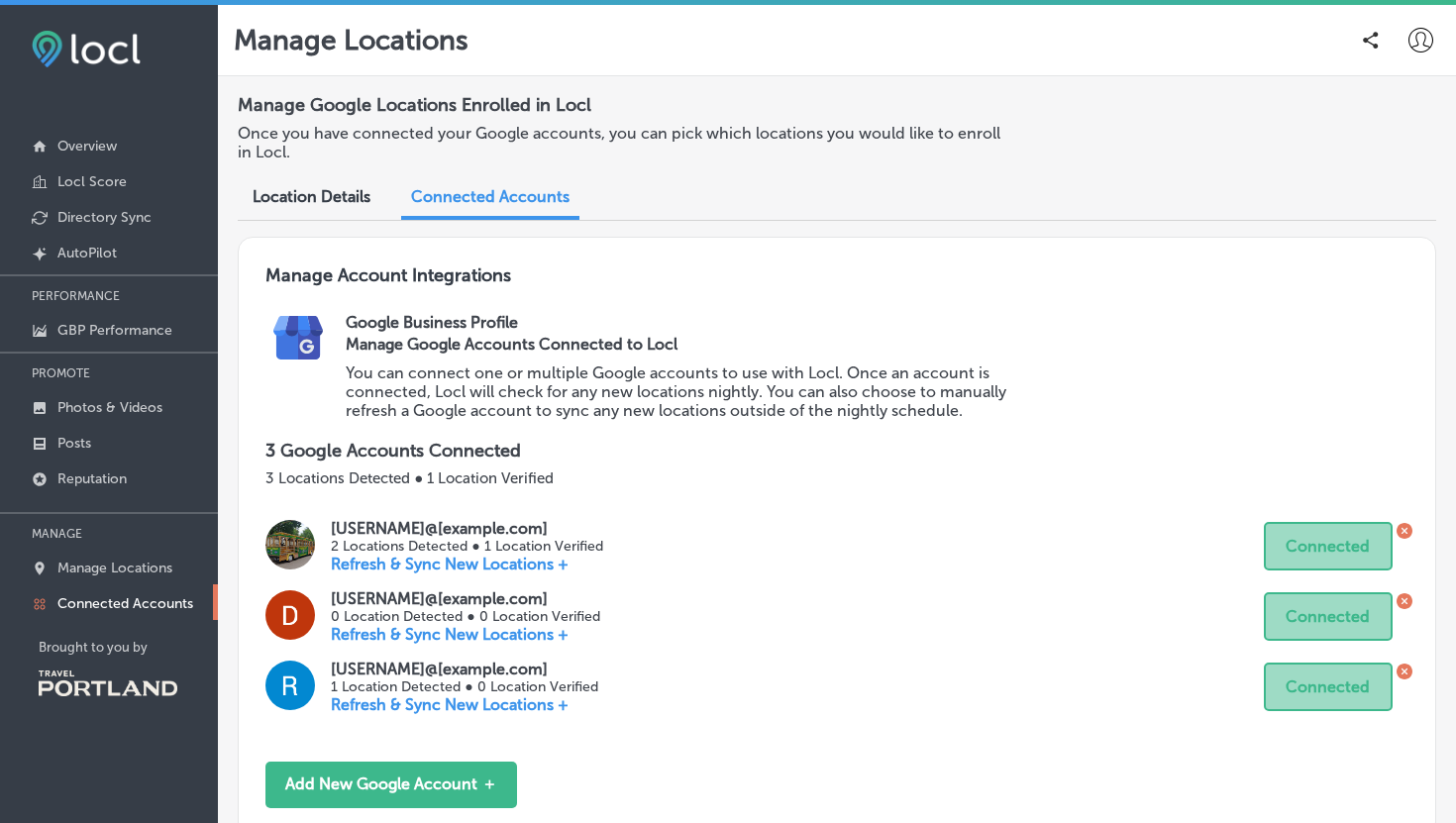 scroll, scrollTop: 0, scrollLeft: 0, axis: both 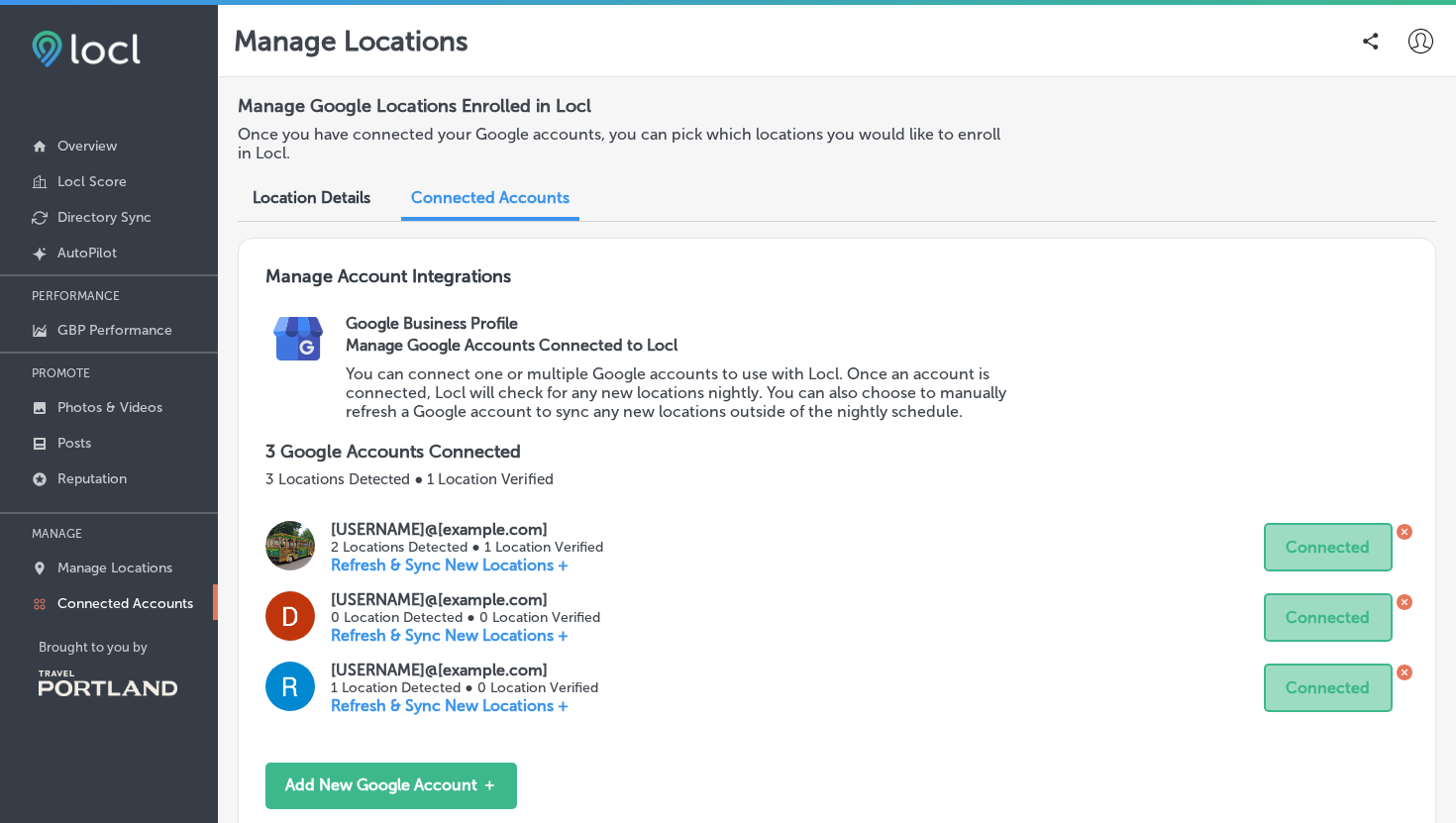 click on "Location Details" at bounding box center [311, 197] 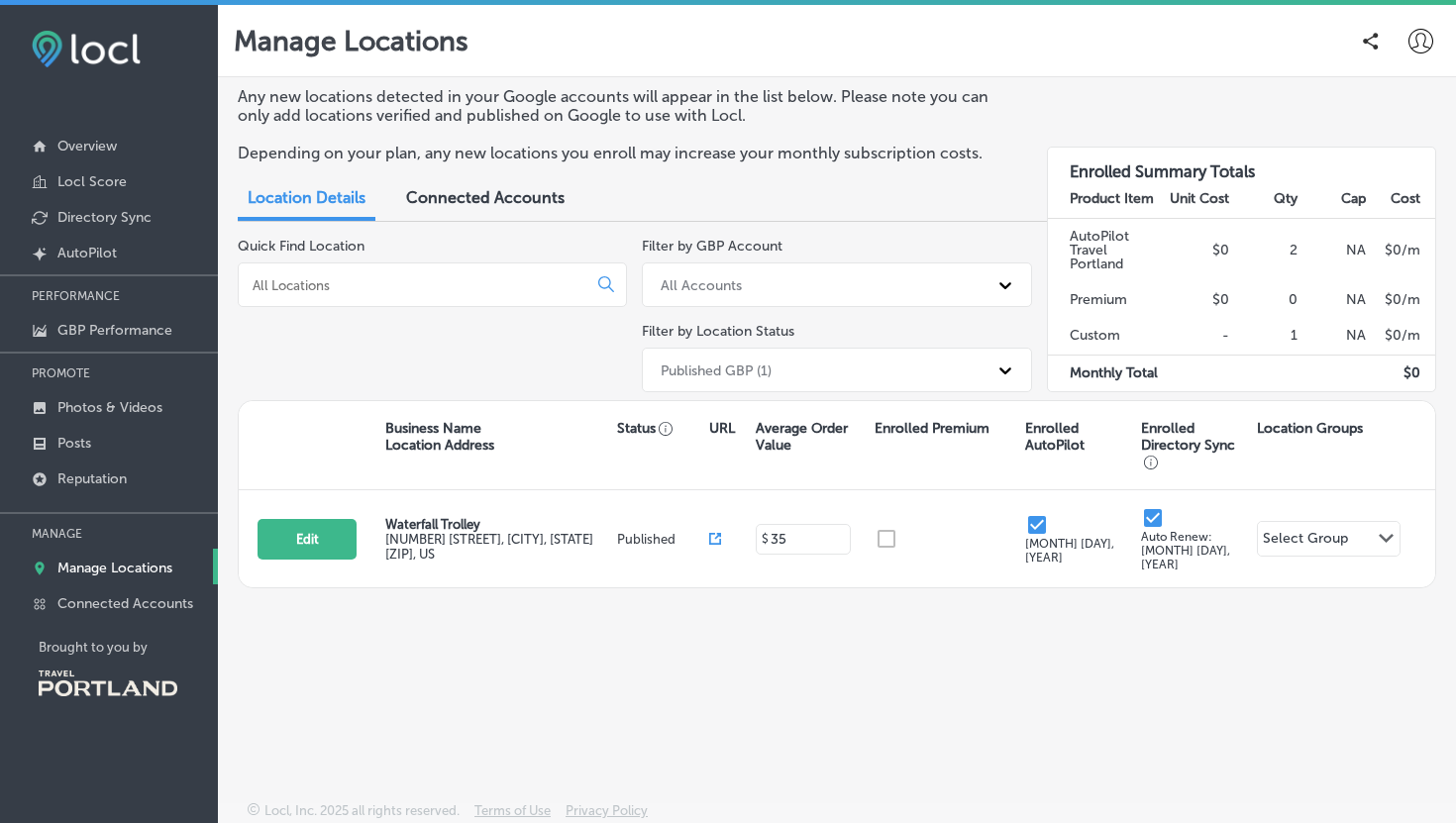 click on "Connected Accounts" at bounding box center (485, 197) 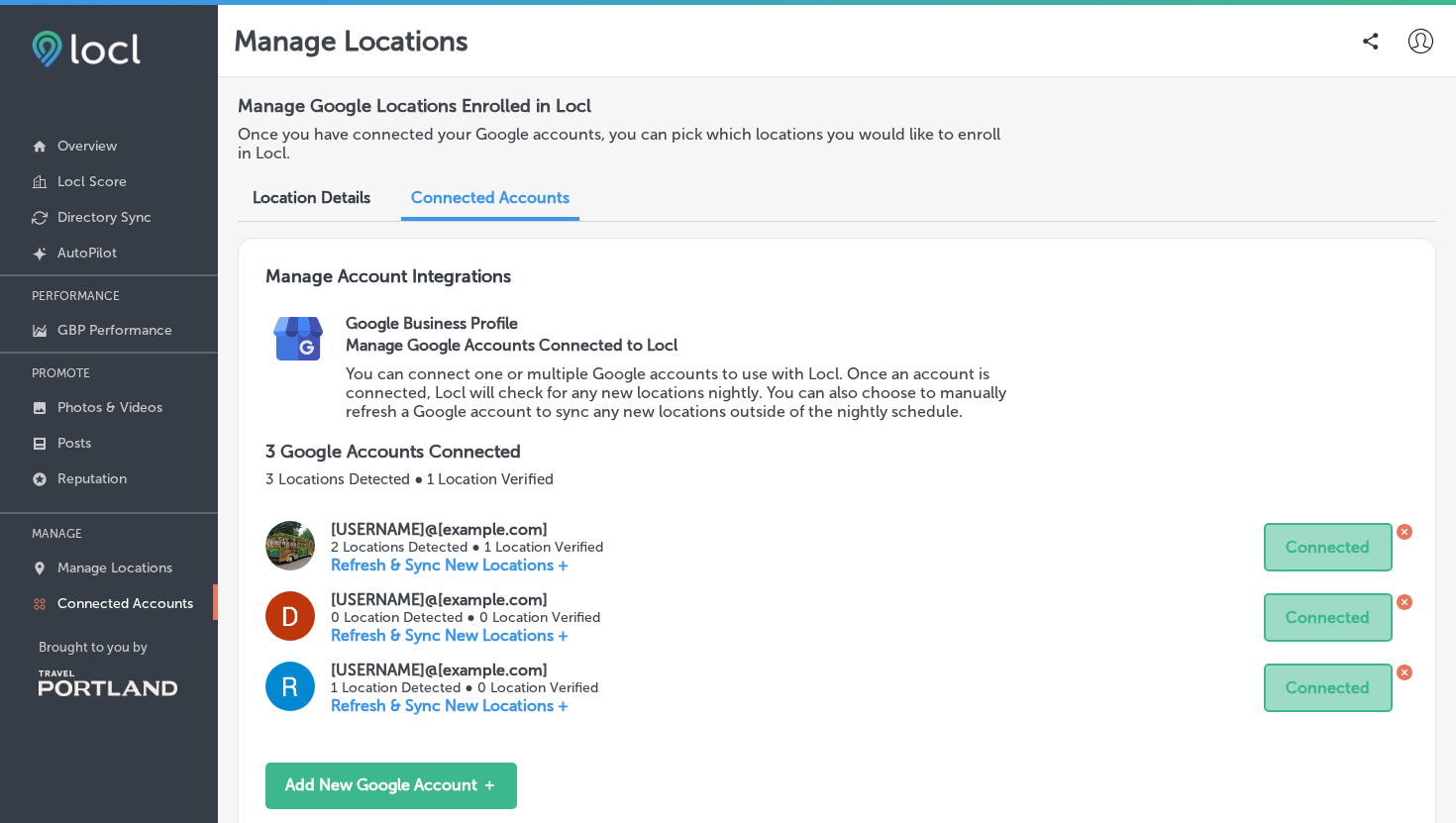 click on "Location Details" at bounding box center [311, 197] 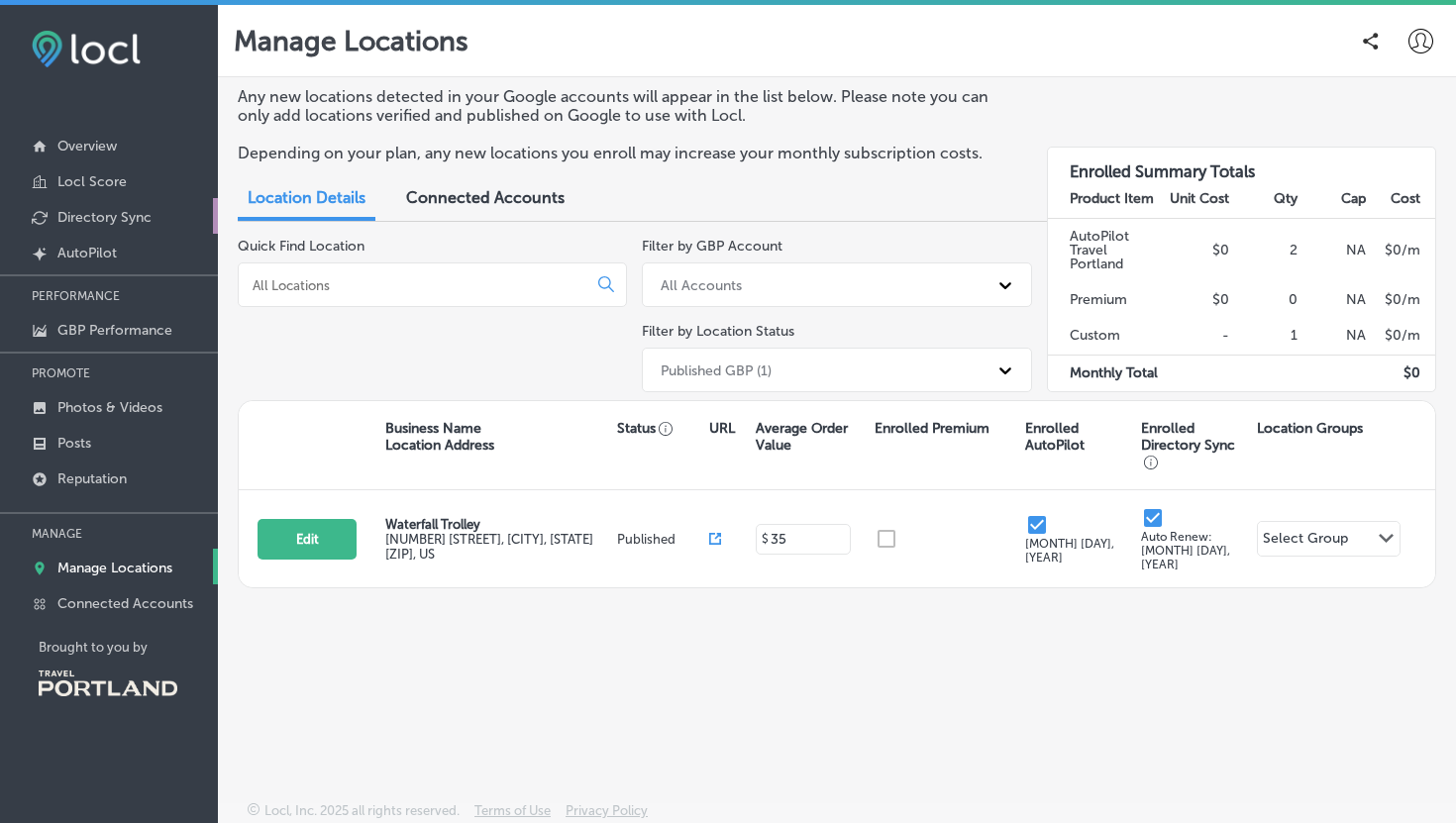click on "Directory Sync" at bounding box center [104, 217] 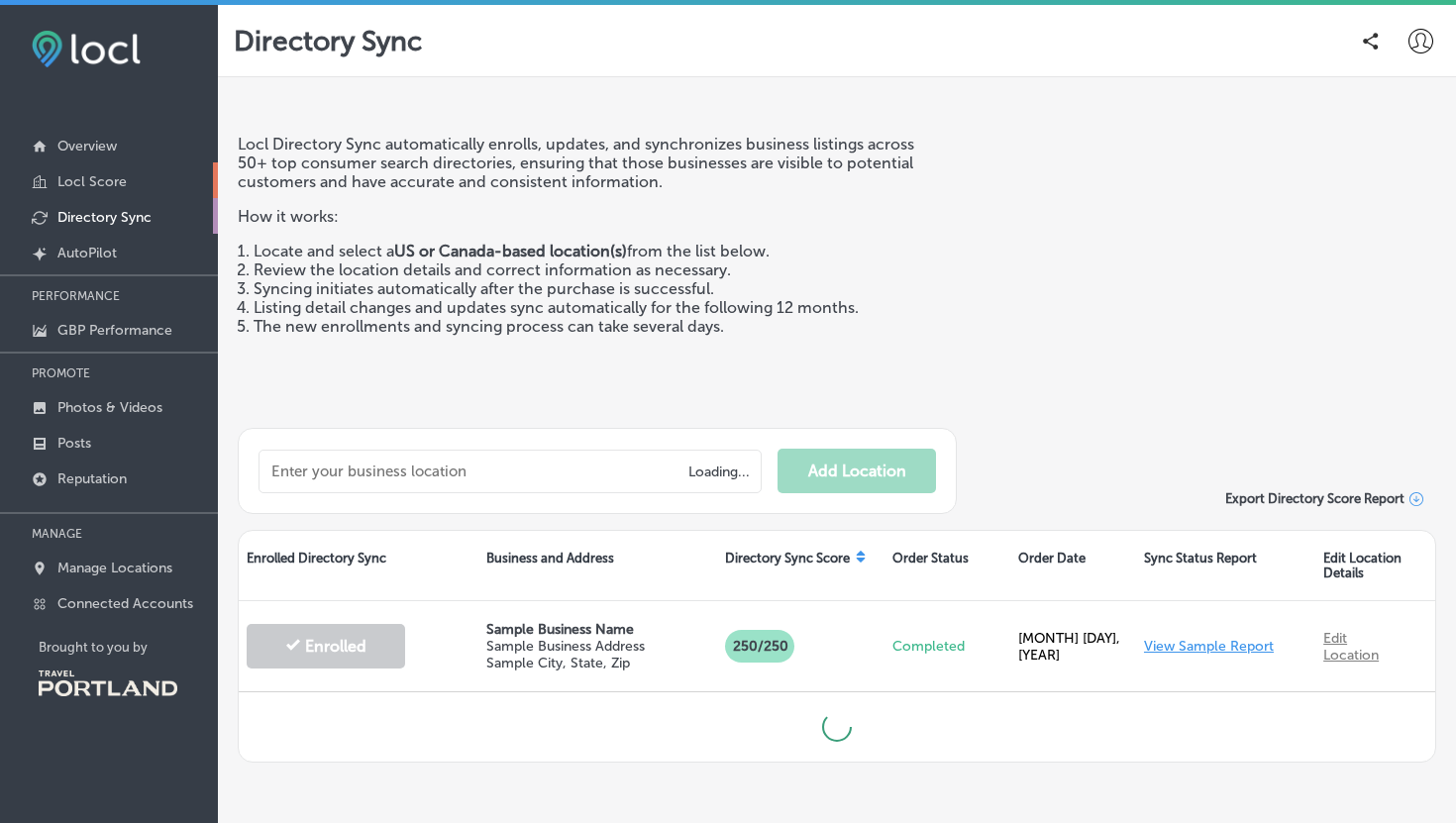 click on "Locl Score" at bounding box center [92, 181] 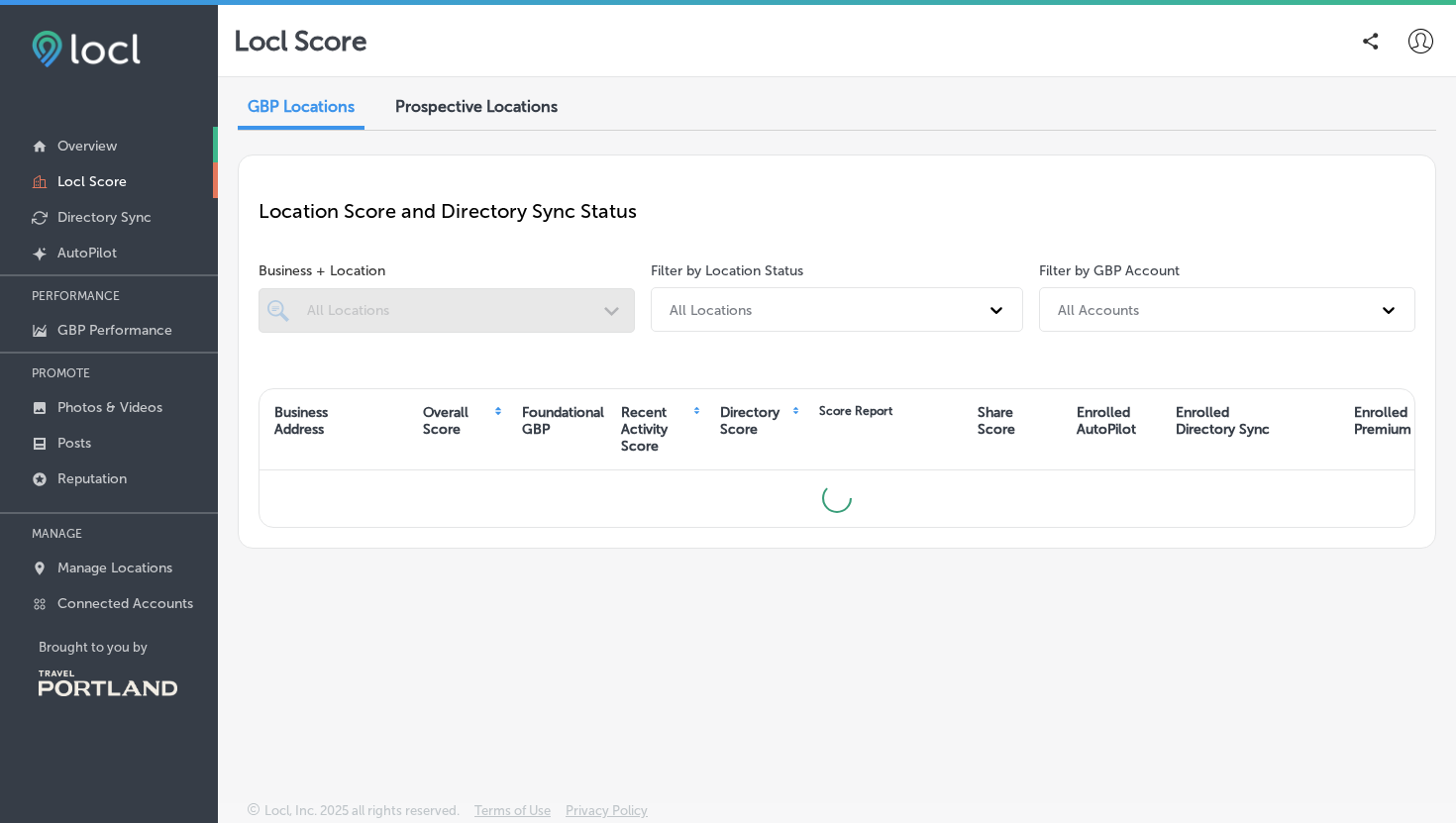 click on "Overview" at bounding box center [109, 145] 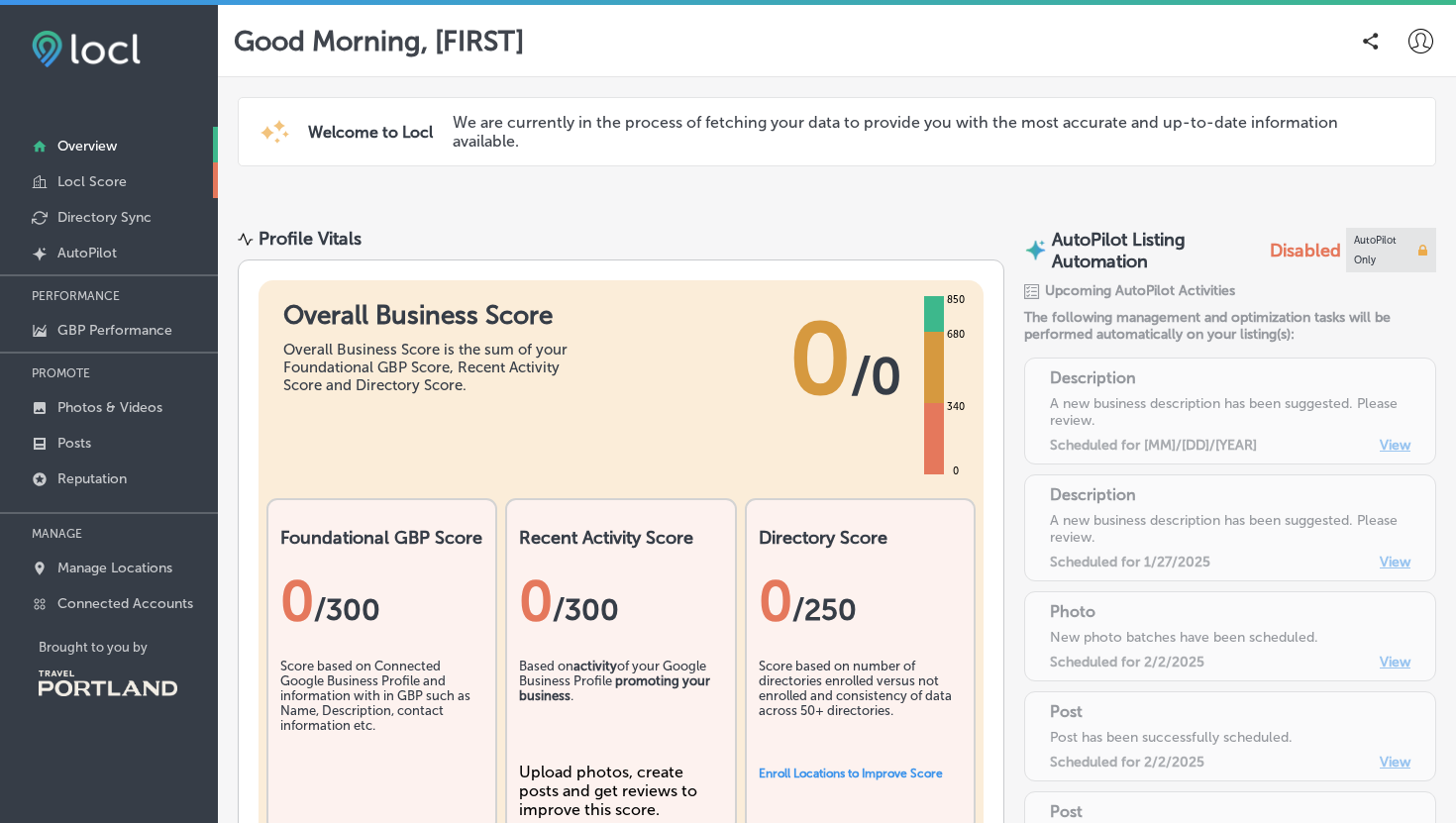click on "Locl Score" at bounding box center (92, 181) 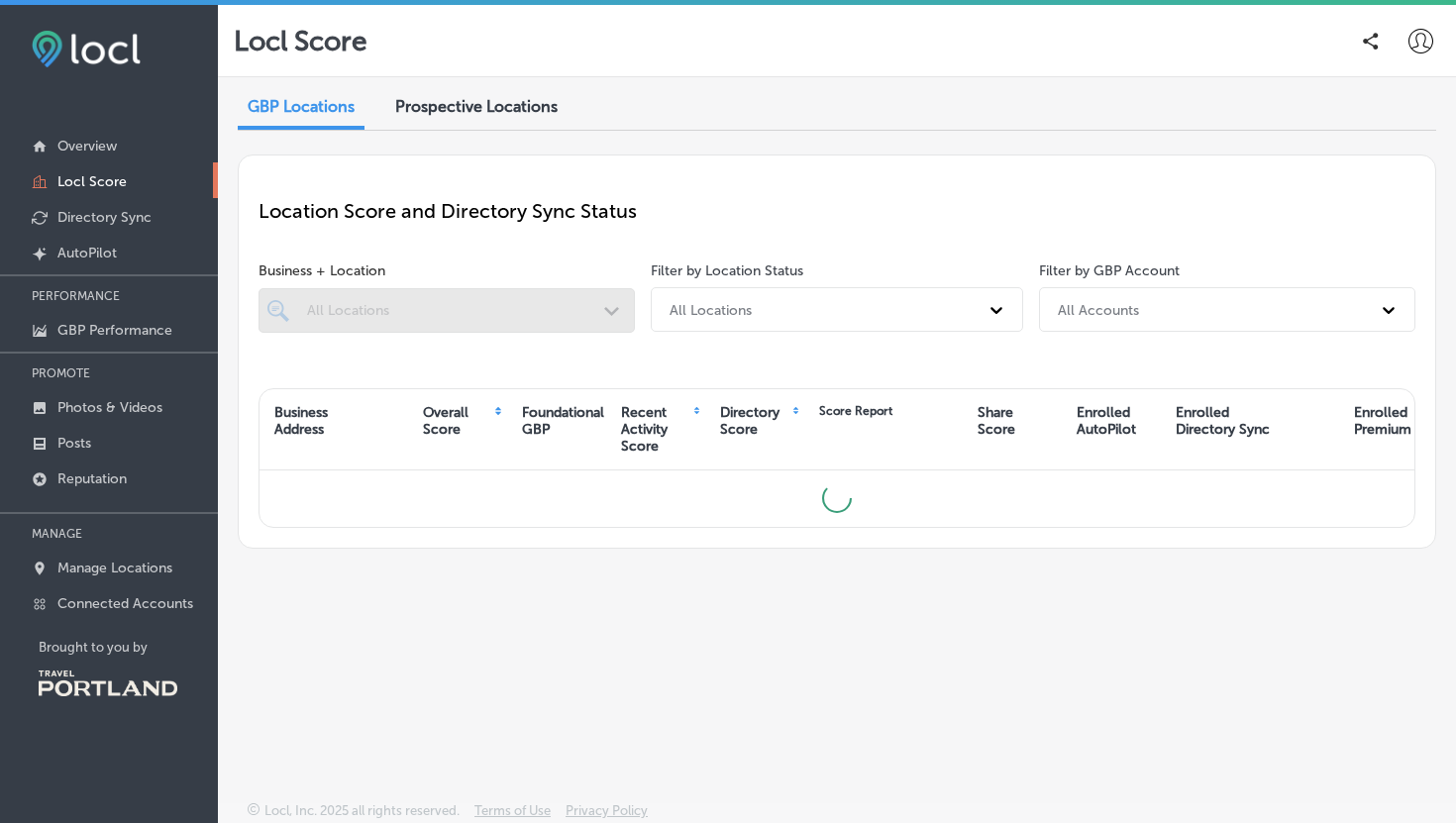 click on "Prospective Locations" at bounding box center (476, 106) 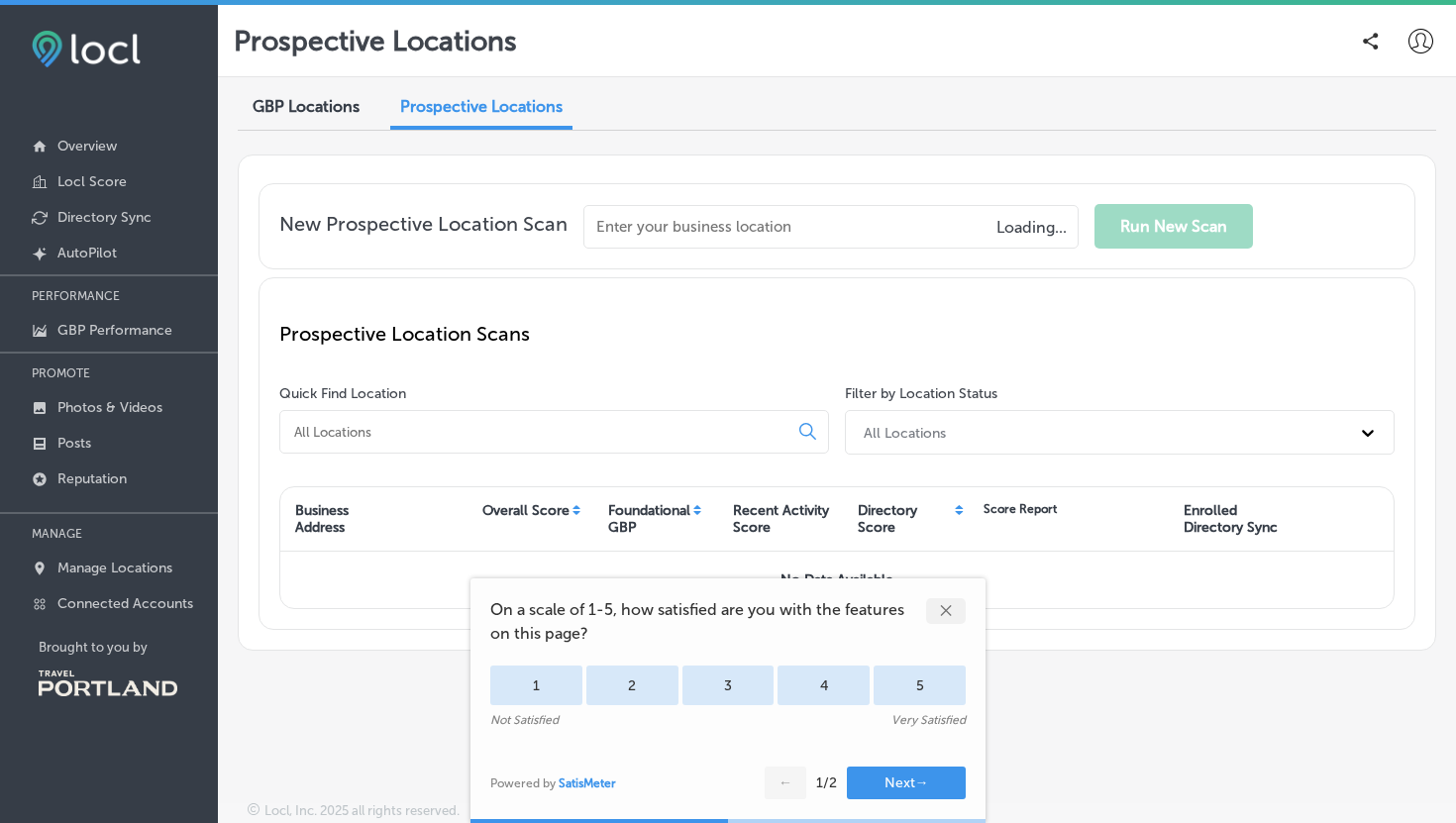 click on "✕" at bounding box center (946, 611) 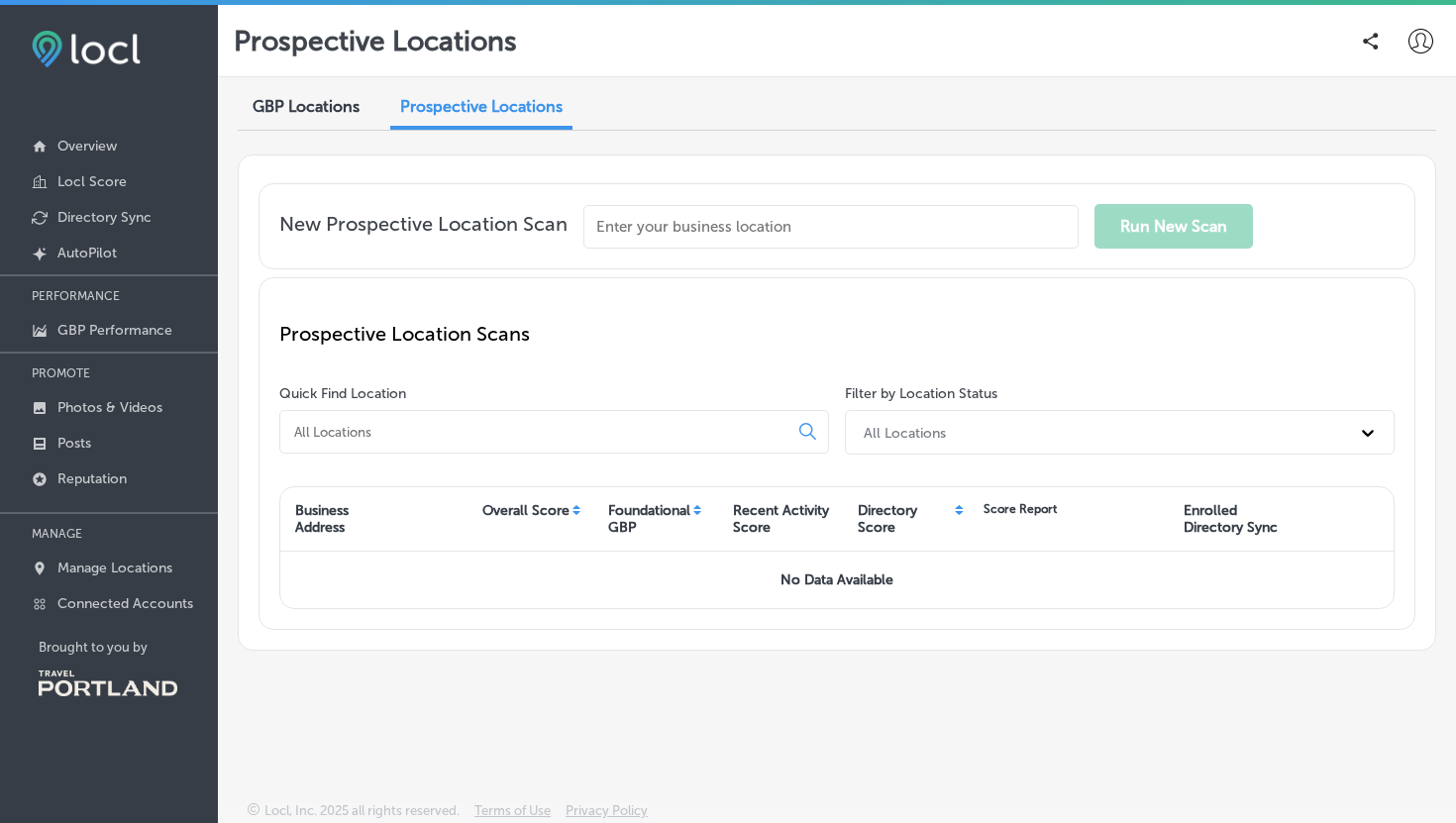 click at bounding box center [554, 432] 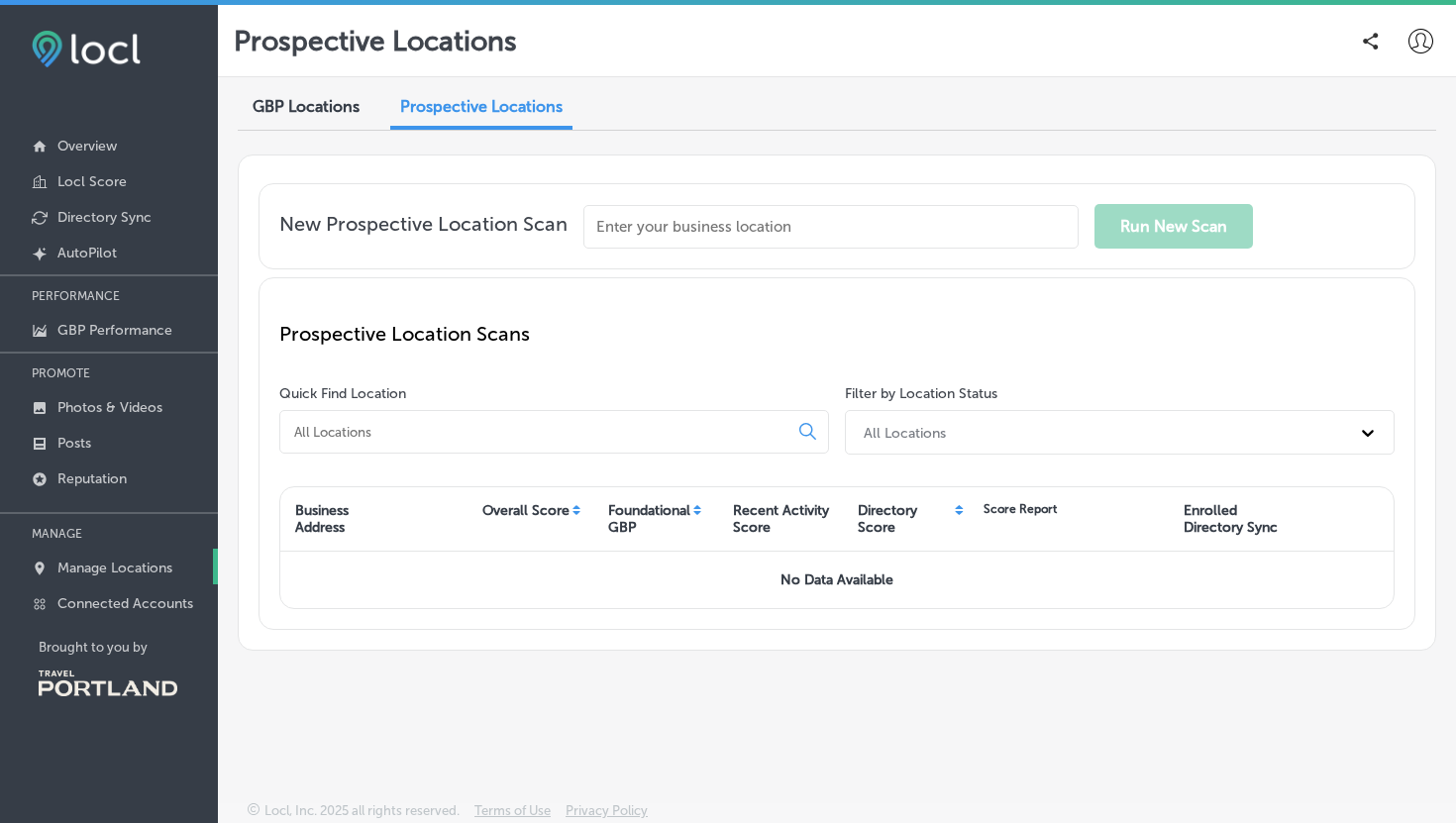 click on "Manage Locations" at bounding box center [115, 567] 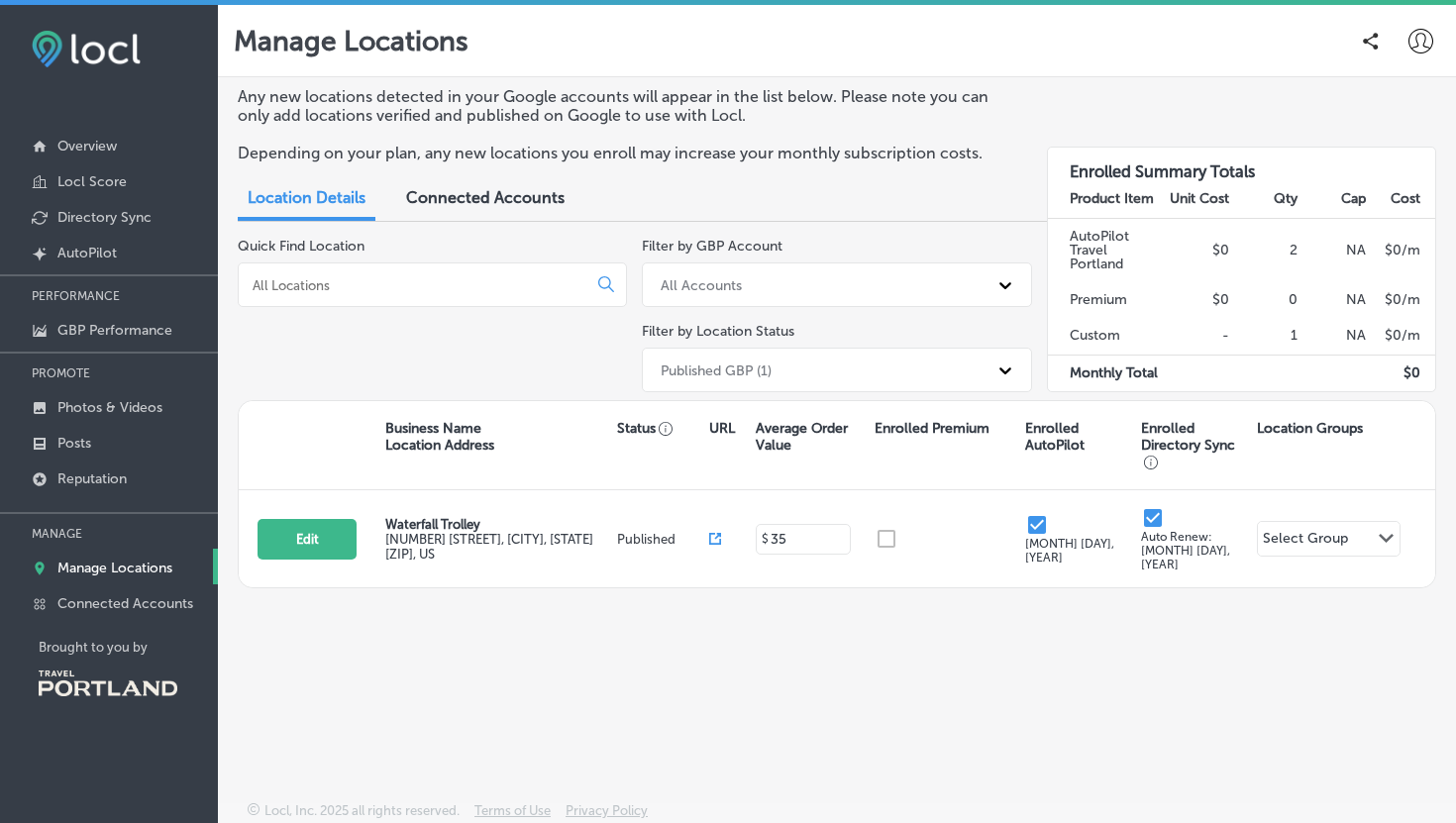 click on "Connected Accounts" at bounding box center [485, 197] 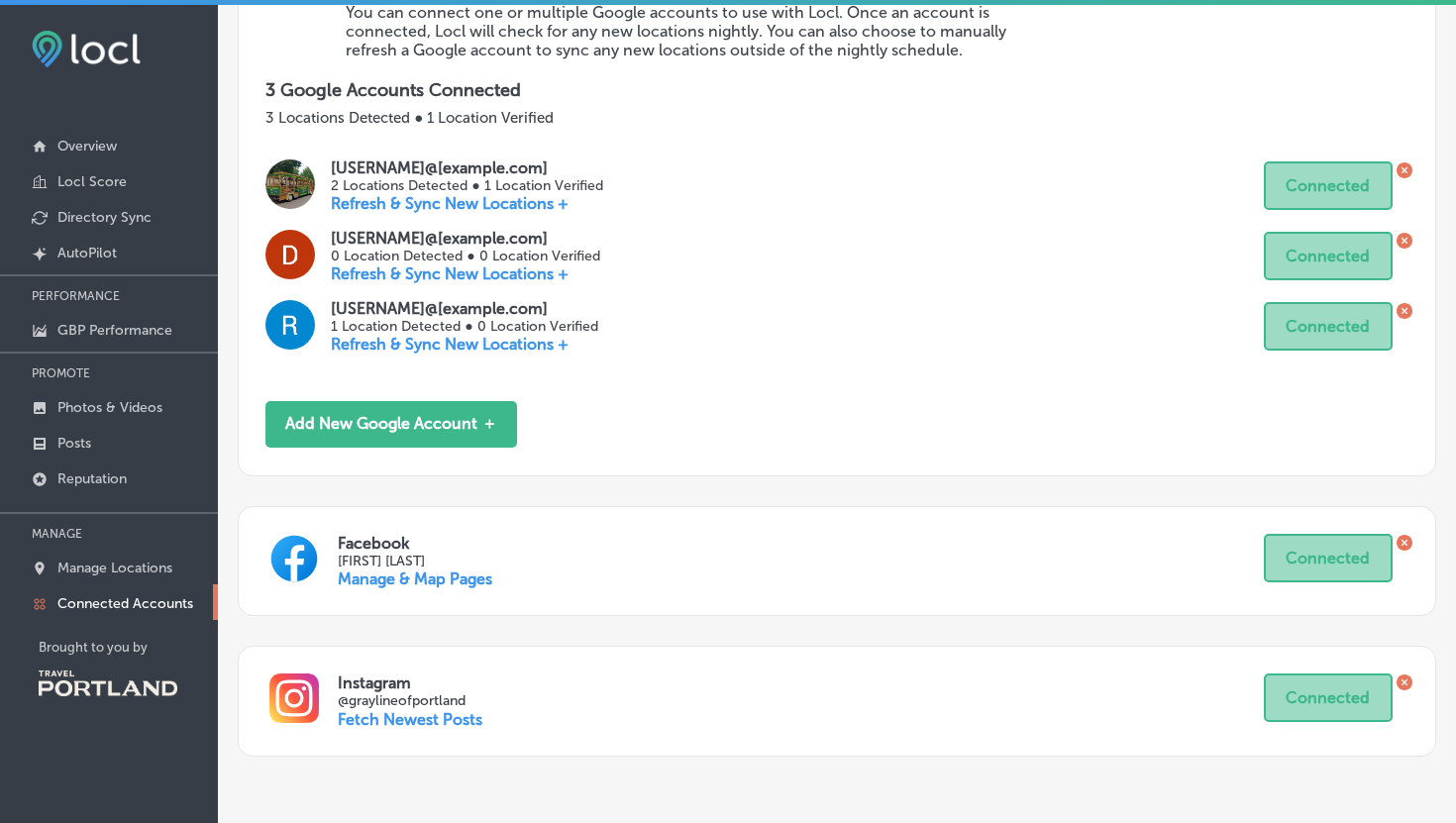 scroll, scrollTop: 395, scrollLeft: 0, axis: vertical 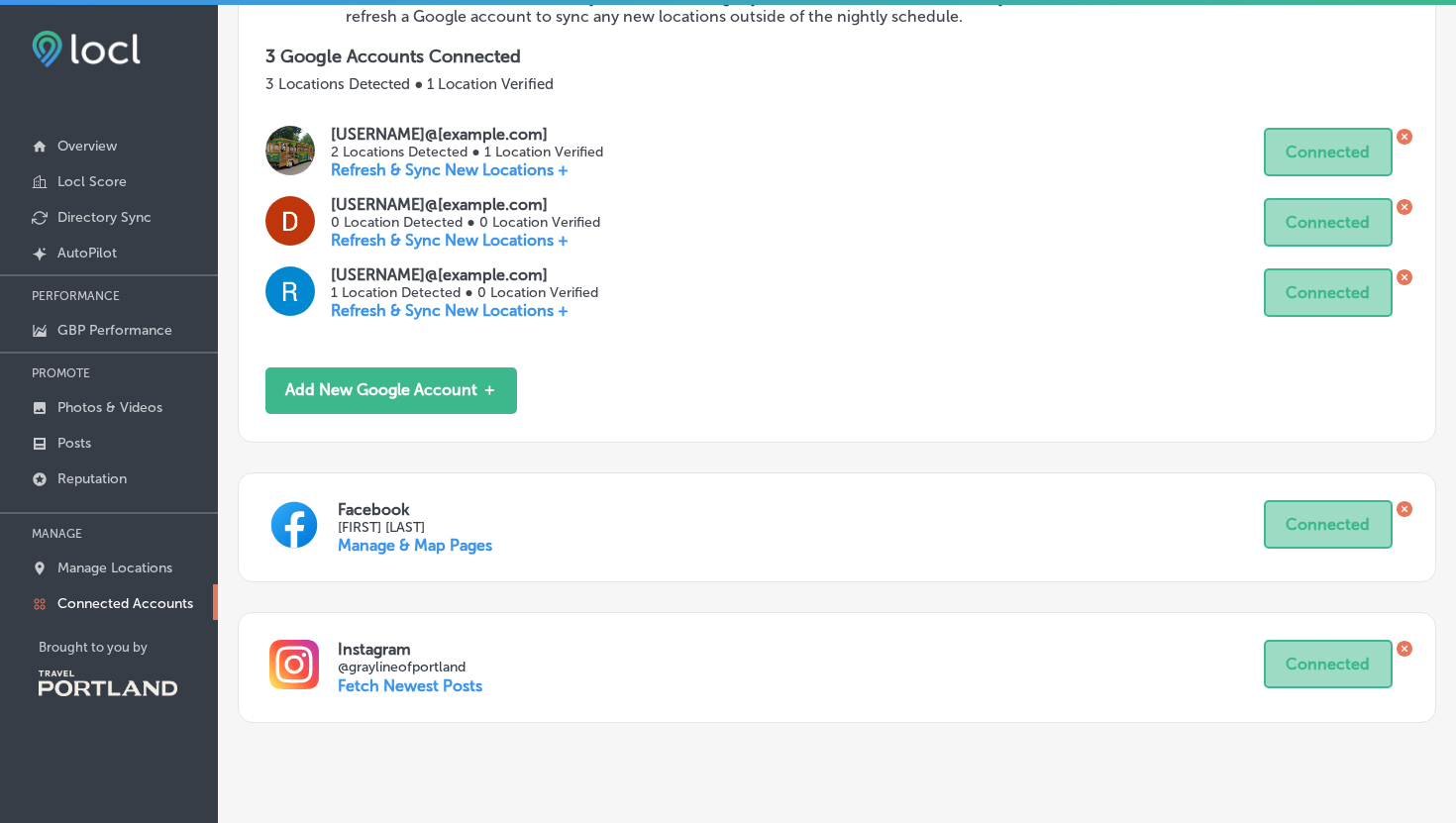 click on "Refresh & Sync New Locations +" at bounding box center [465, 240] 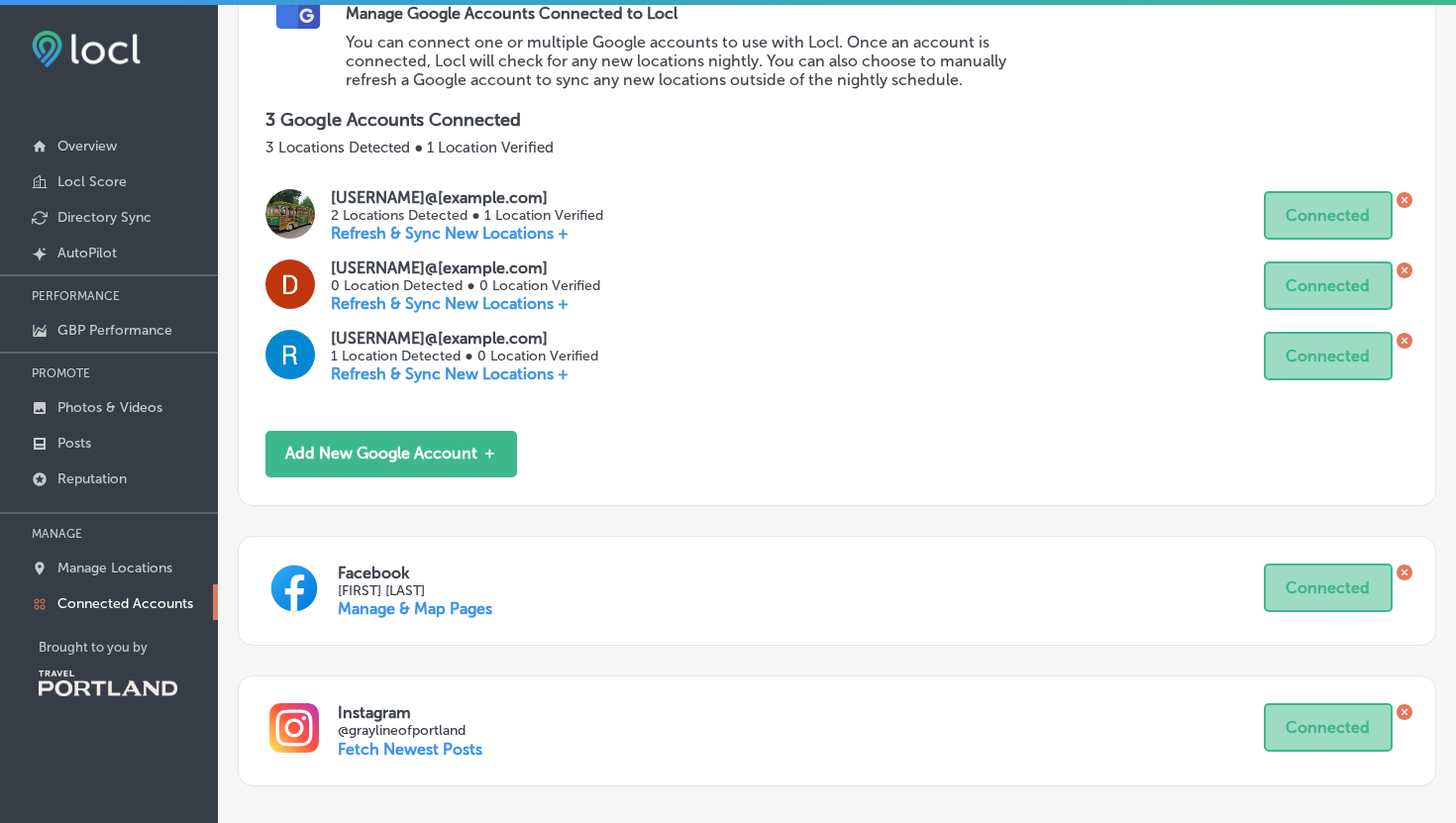 scroll, scrollTop: 330, scrollLeft: 0, axis: vertical 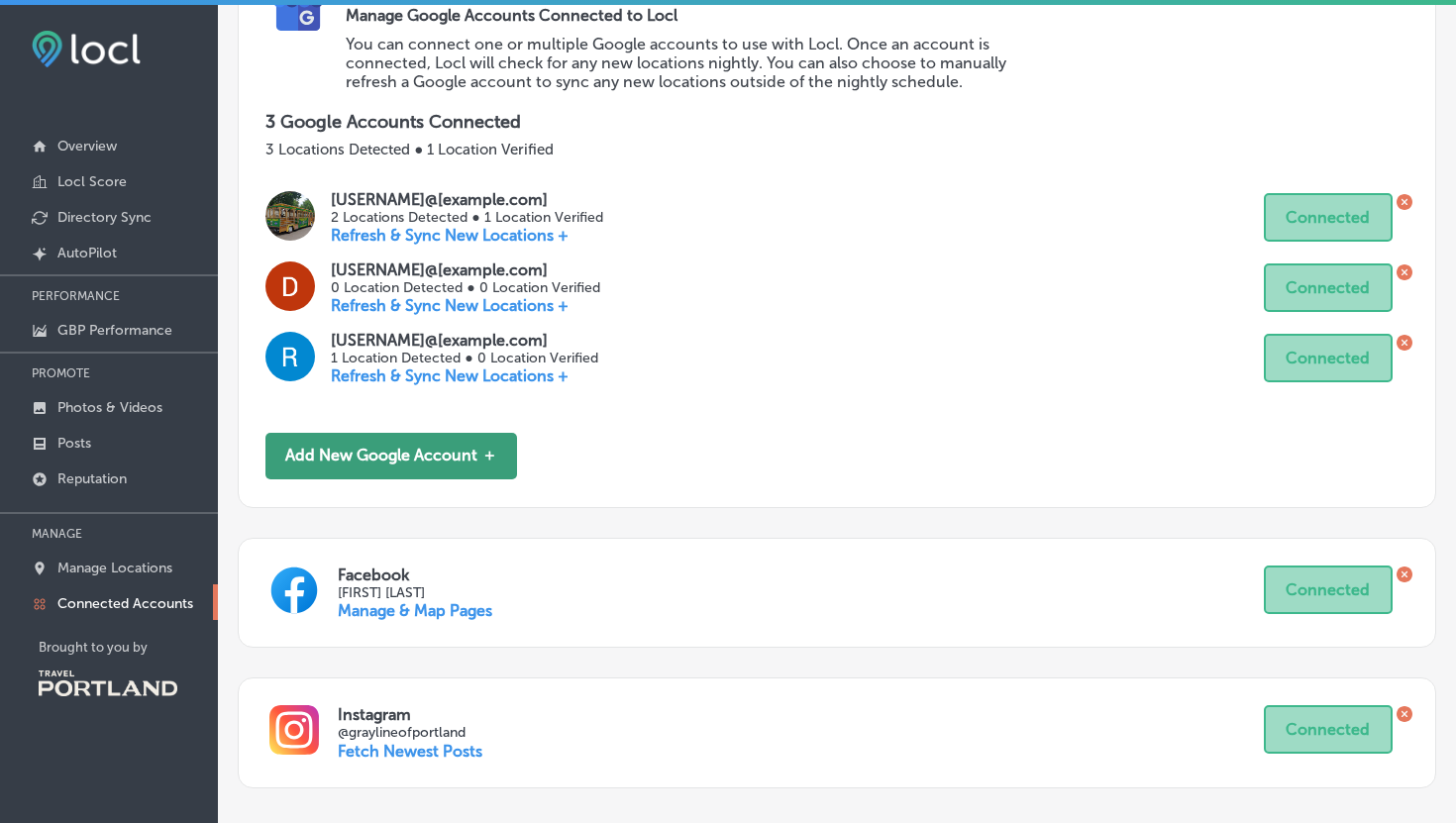 click on "Add New Google Account ＋" at bounding box center (391, 456) 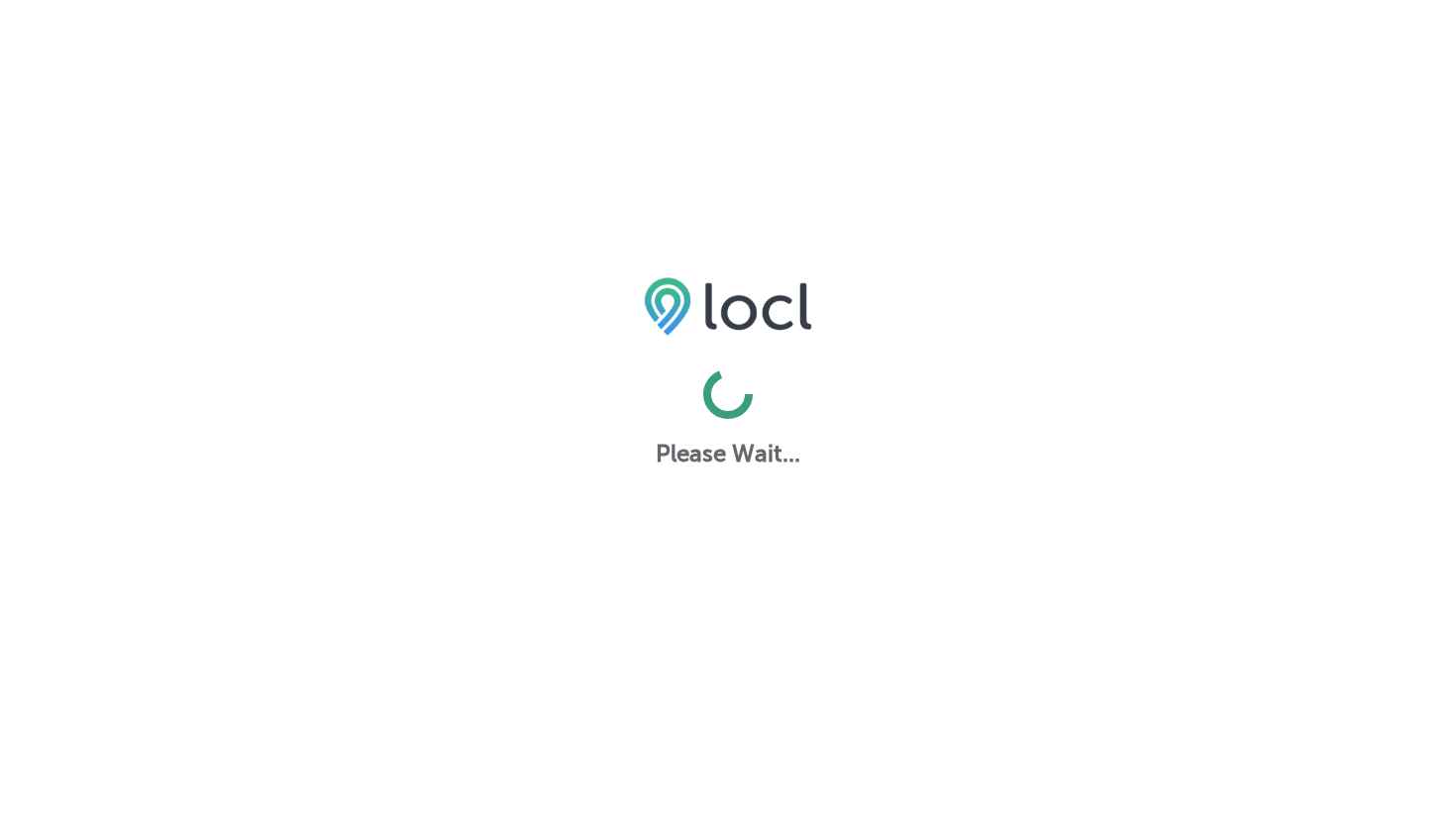 scroll, scrollTop: 0, scrollLeft: 0, axis: both 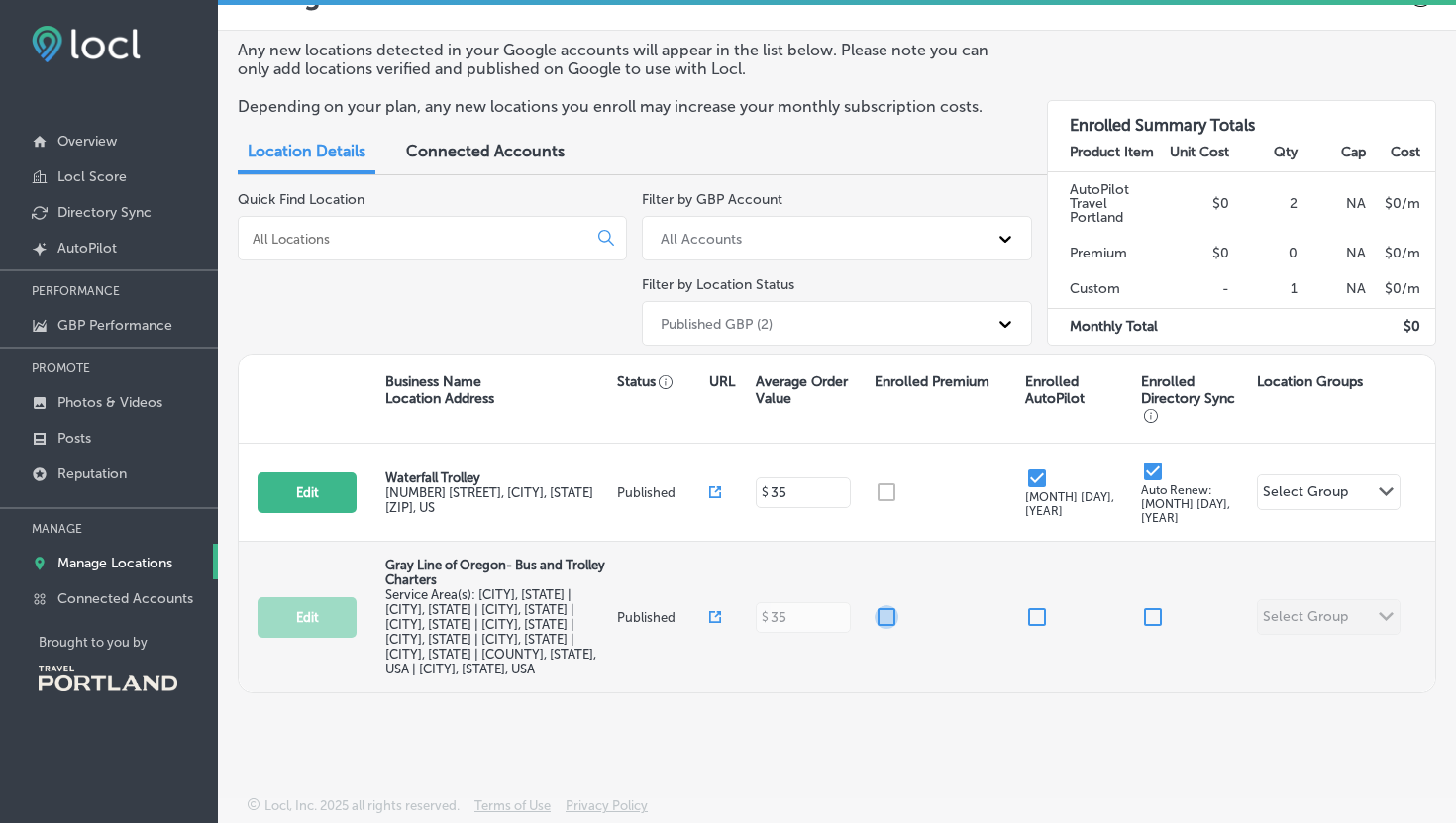click at bounding box center (886, 617) 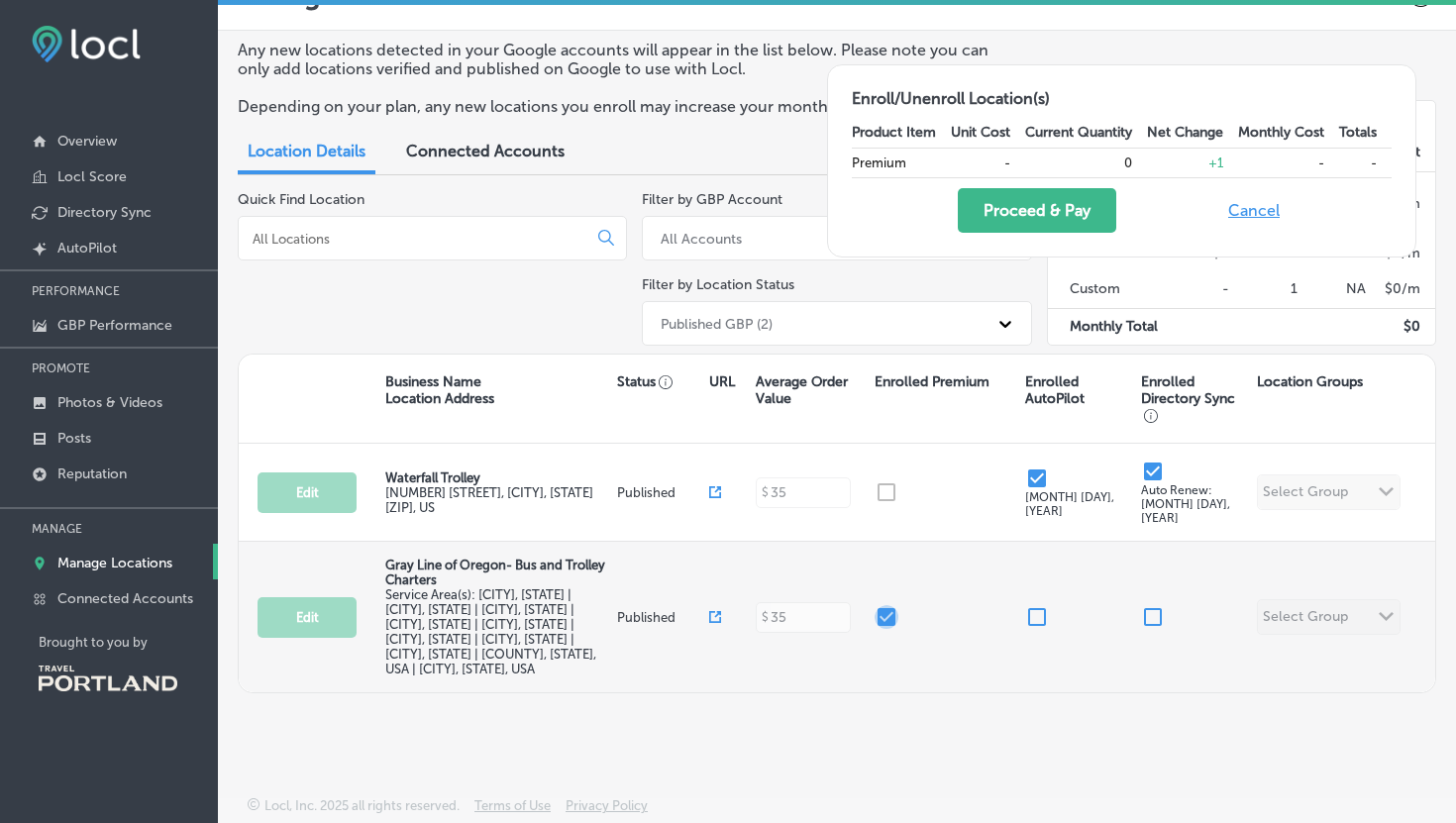 click at bounding box center [886, 617] 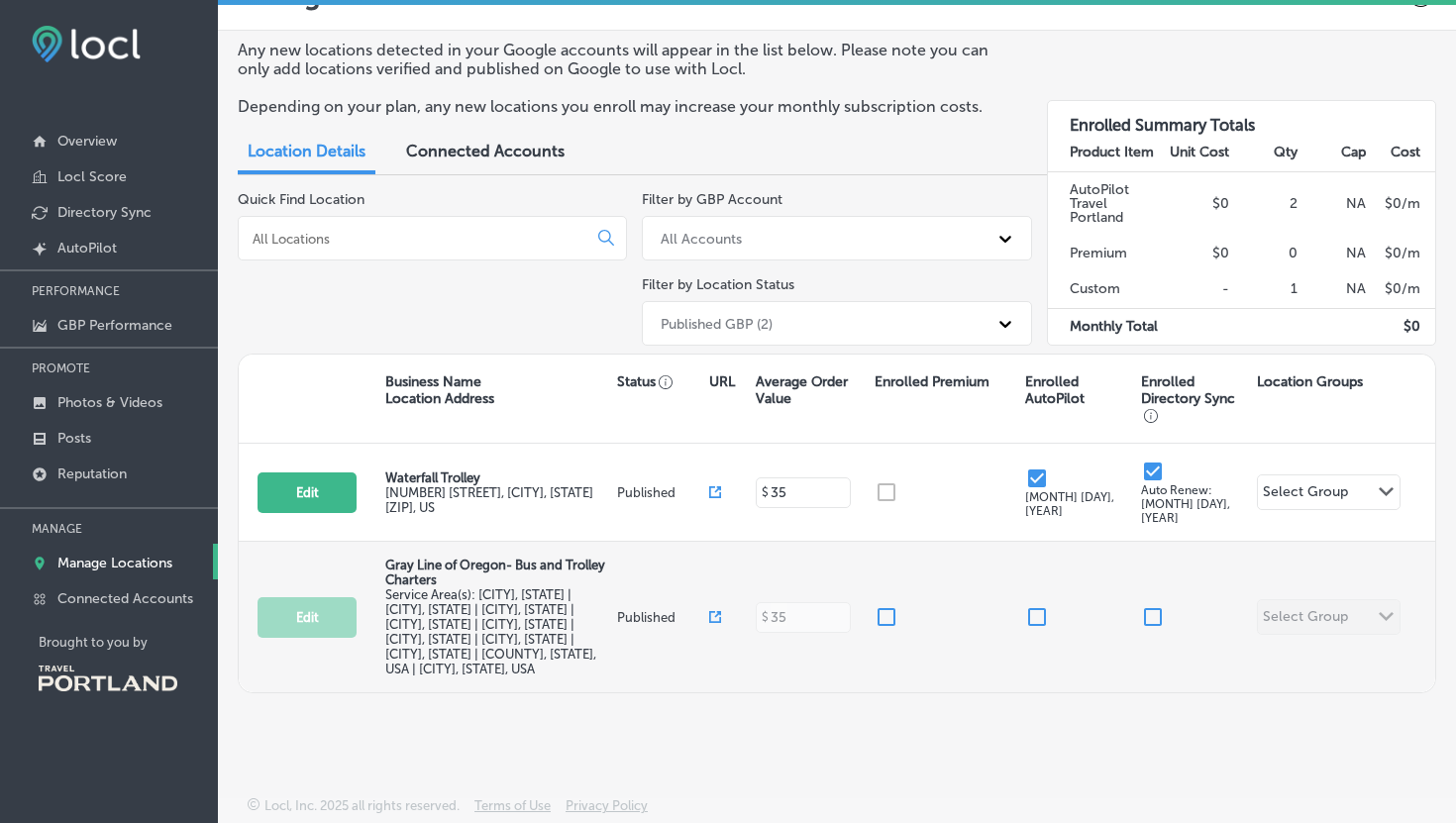 click on "Edit Gray Line of Oregon- Bus and Trolley Charters  Service Area(s): Salem, OR, USA | Portland, OR, USA | Tualatin, OR, USA | Hillsboro, OR, USA | Vancouver, WA, USA | Astoria, OR 97103, USA | Troutdale, OR 97060, USA | Hood River, OR 97031, USA | Multnomah County, OR, USA | The Dalles, OR 97058, USA Published $ 35 Select Group
Path
Created with Sketch." at bounding box center [837, 617] 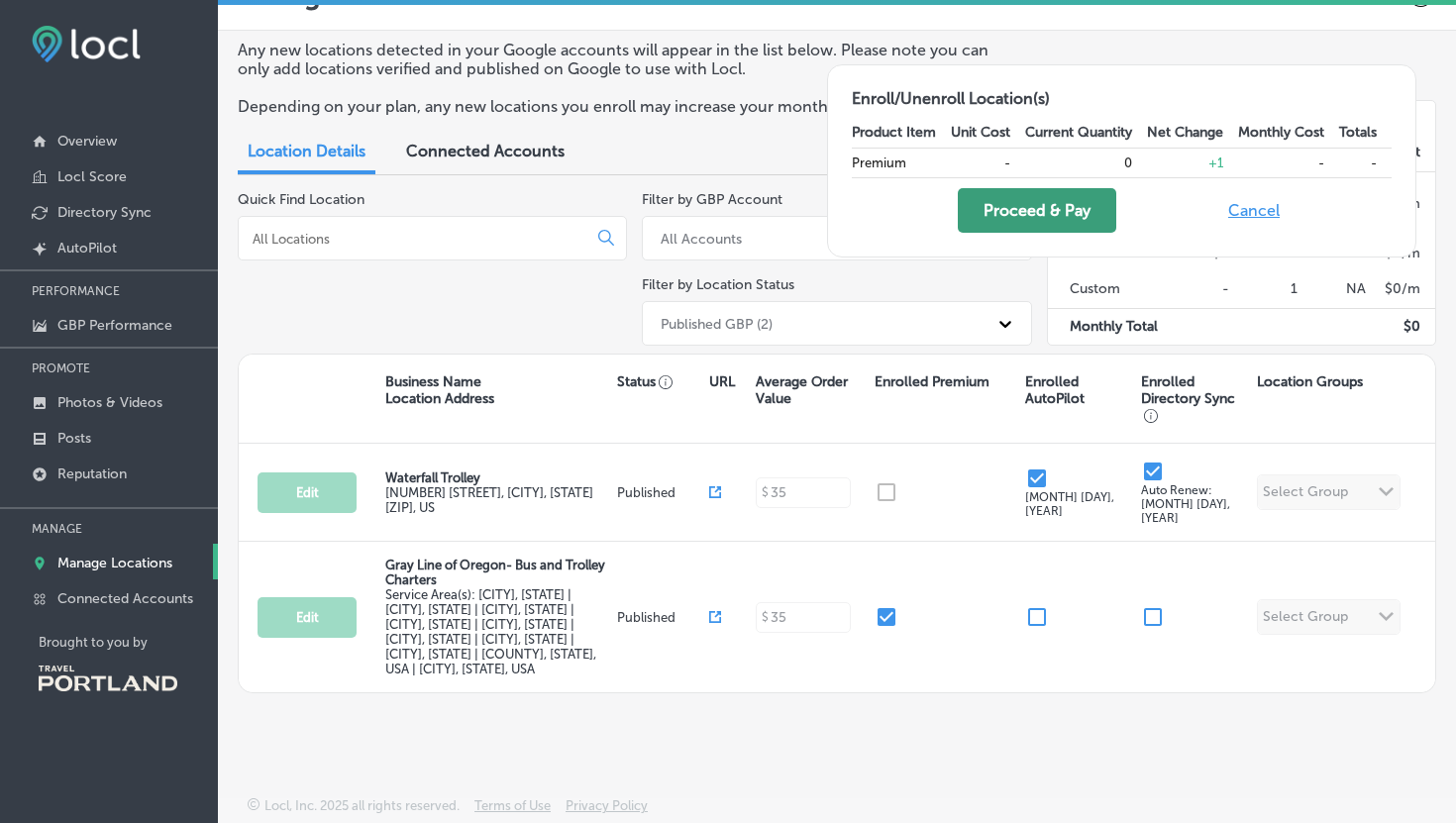 click on "Proceed & Pay" at bounding box center [1037, 210] 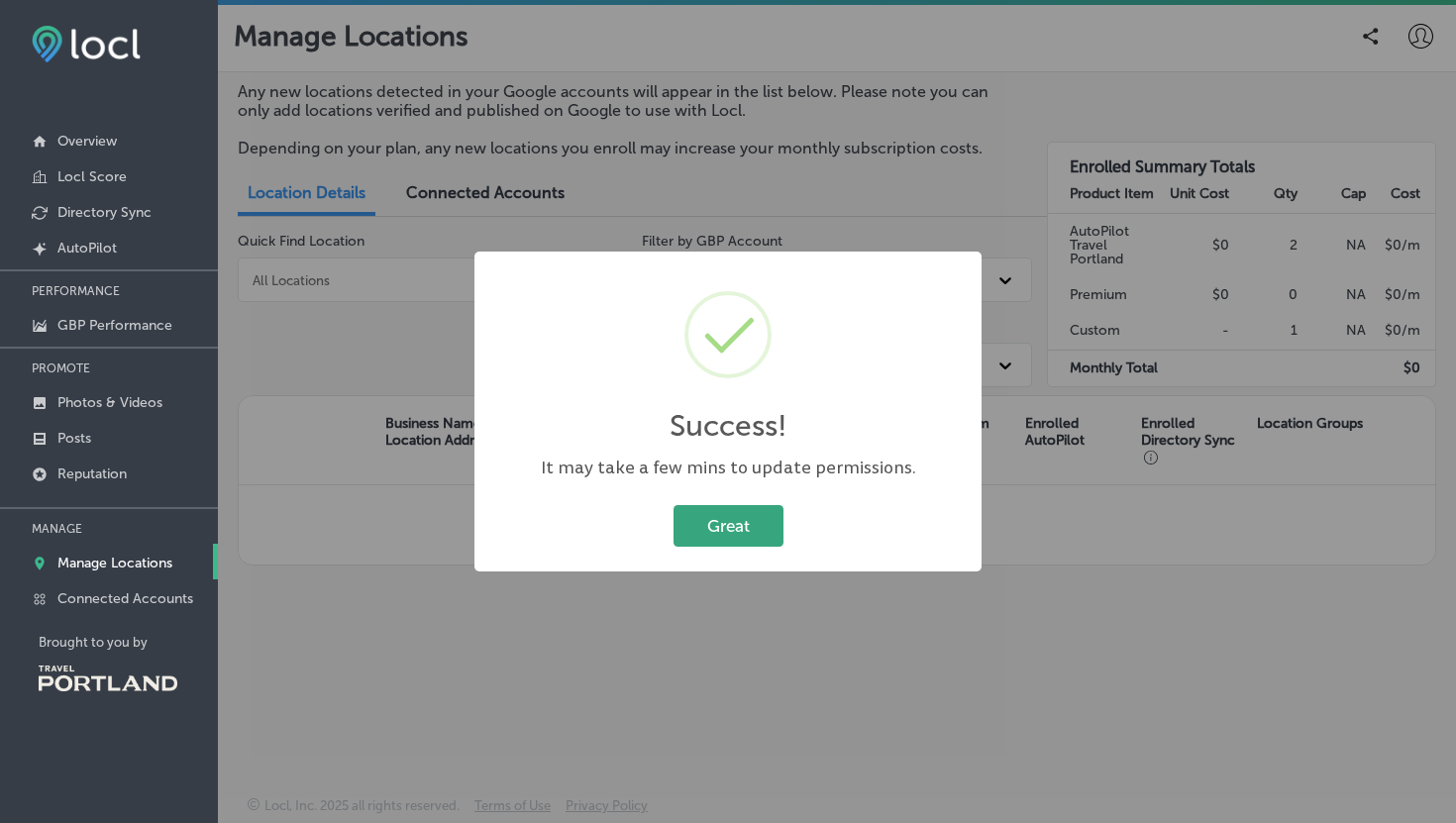 click on "Great" at bounding box center (728, 525) 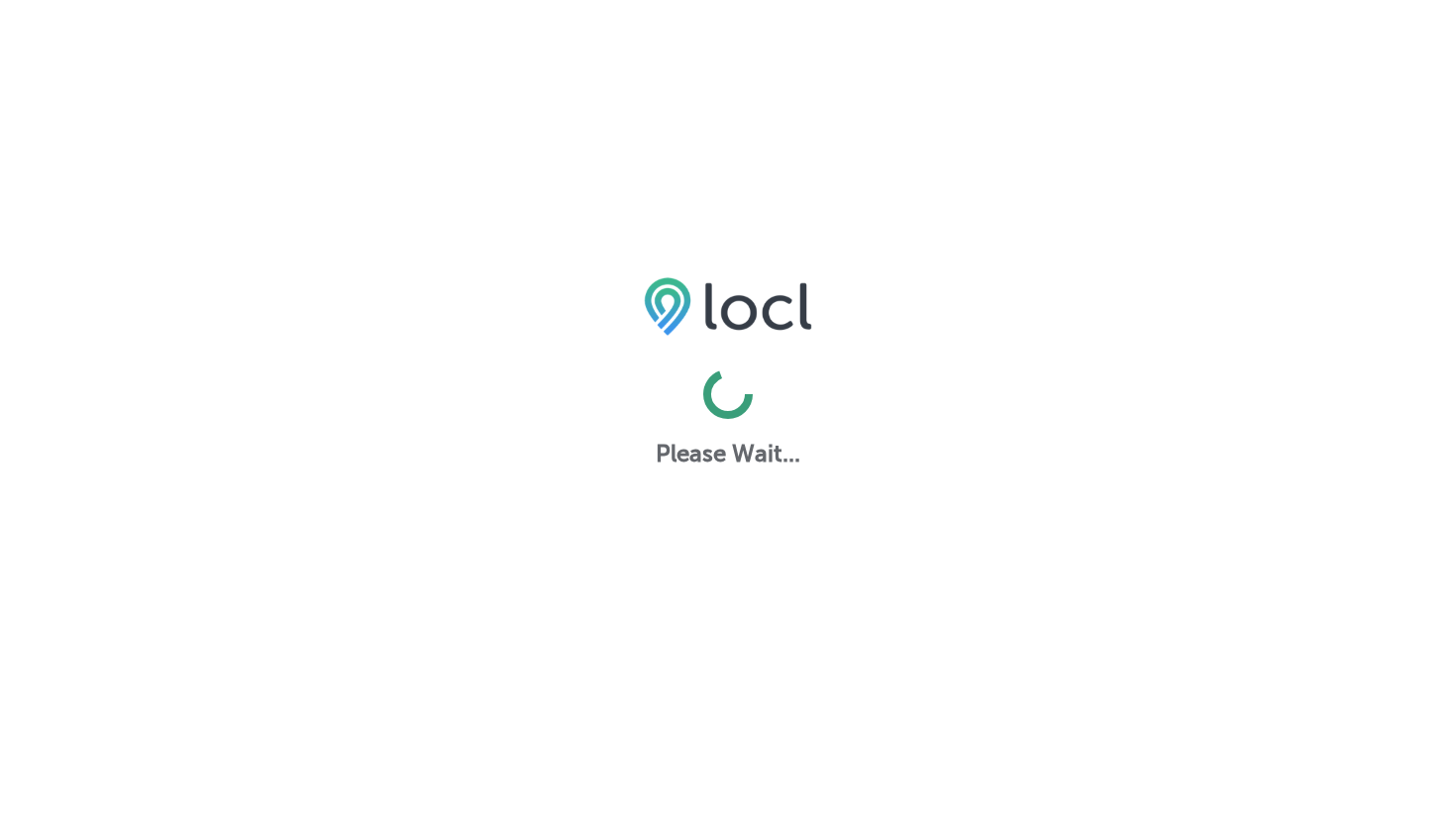 scroll, scrollTop: 0, scrollLeft: 0, axis: both 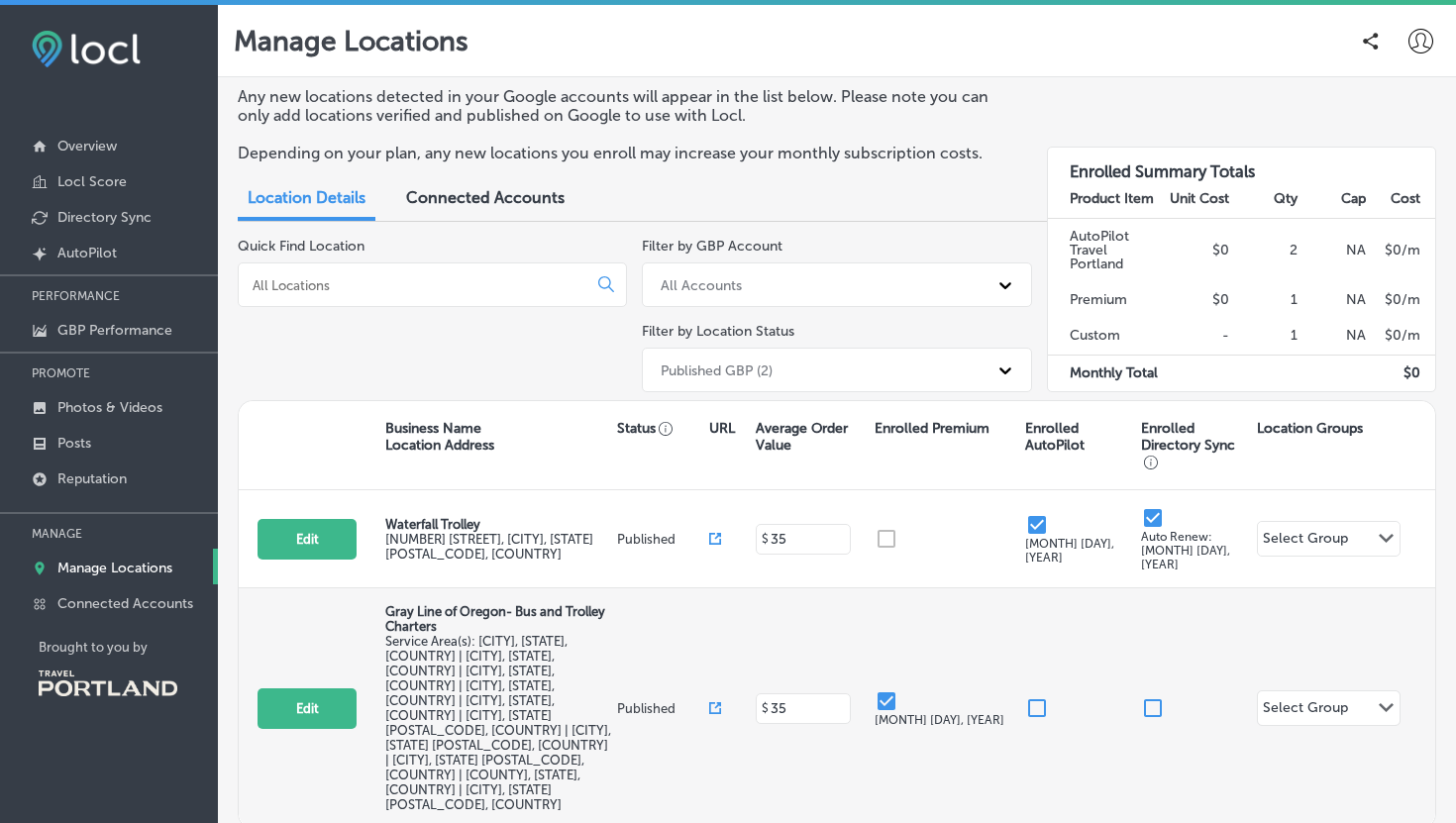 click at bounding box center [886, 701] 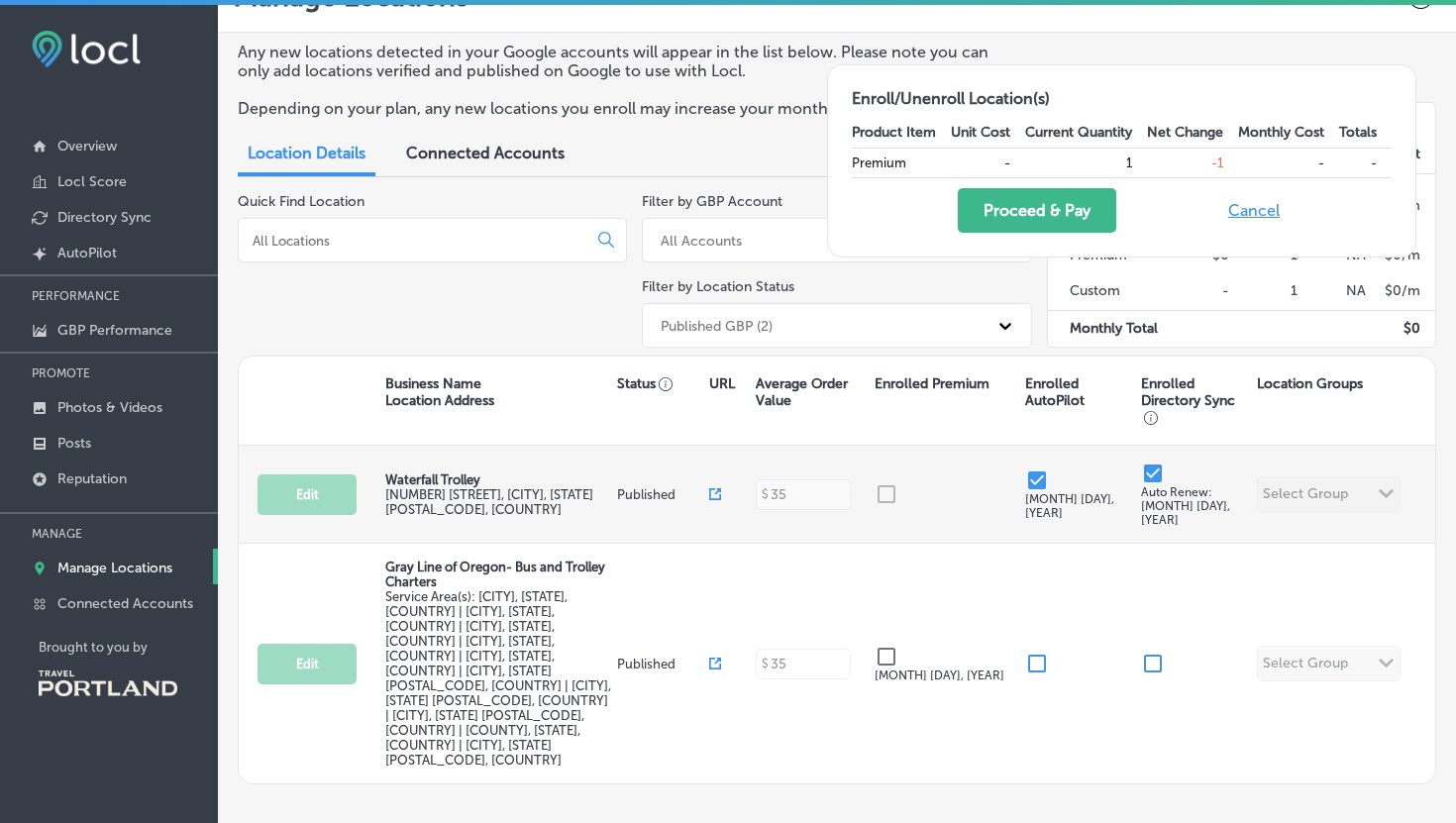 scroll, scrollTop: 0, scrollLeft: 0, axis: both 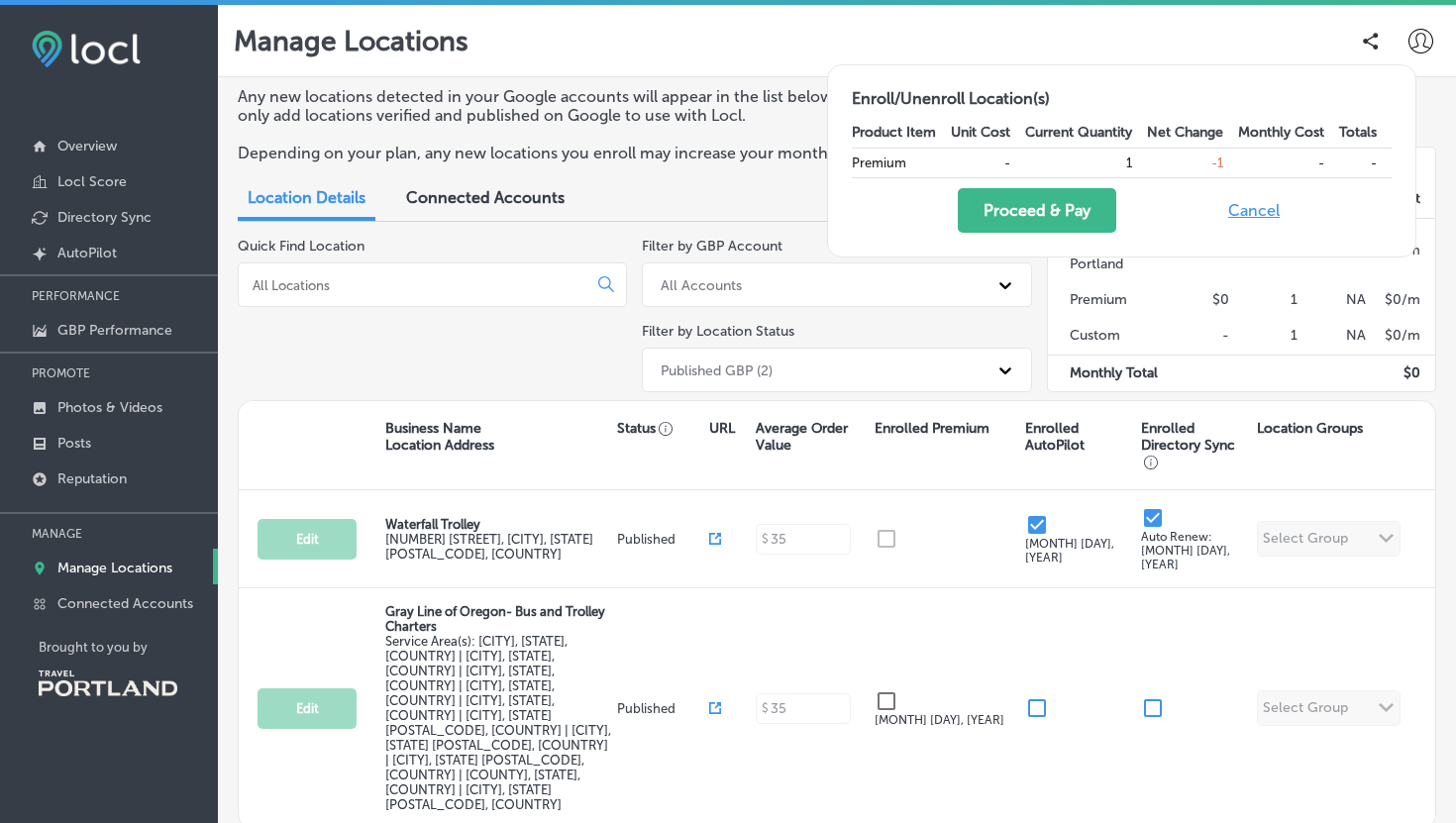 click on "Cancel" at bounding box center (1254, 210) 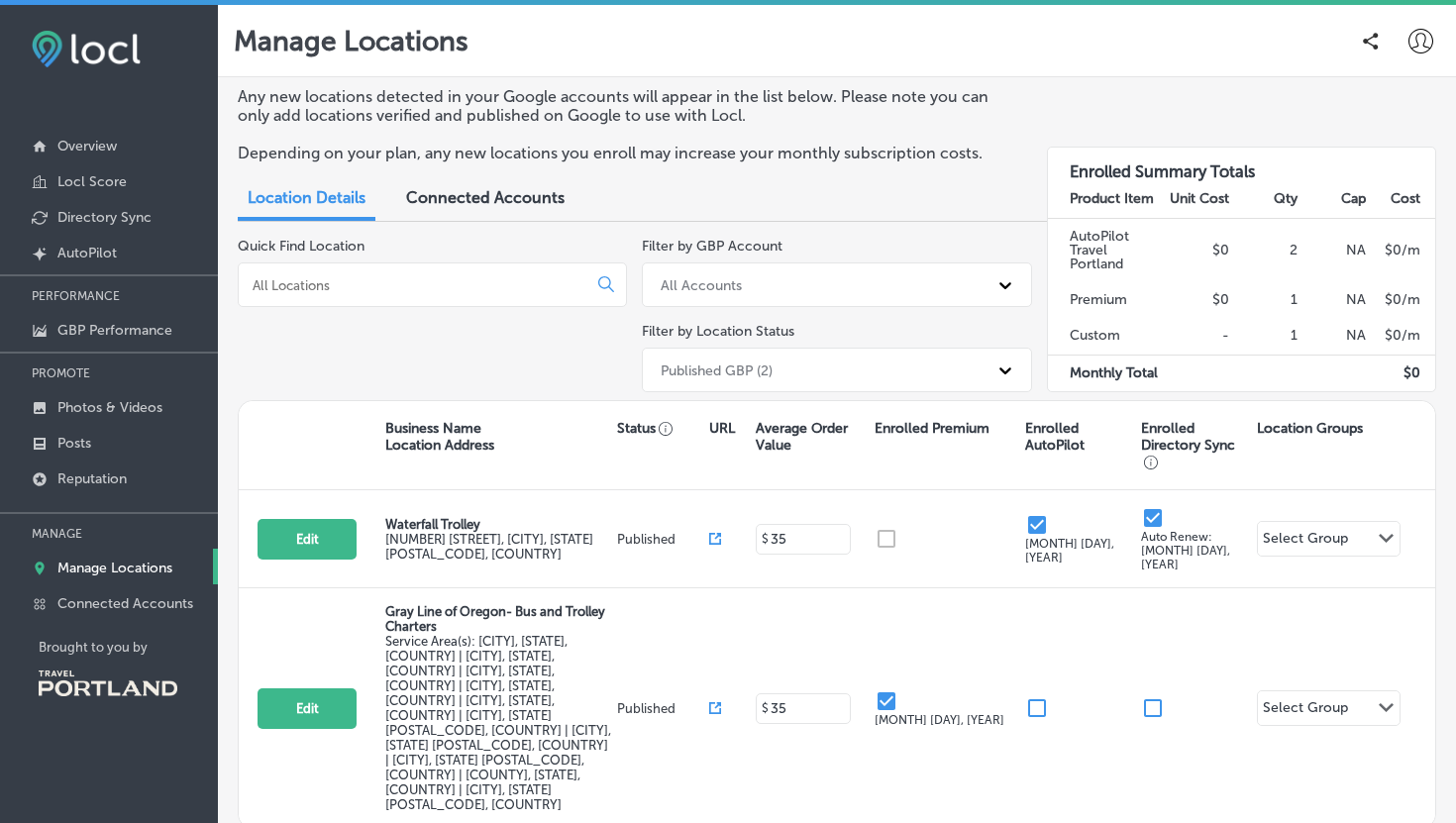 click on "Filter by GBP Account All Accounts Filter by Location Status Published GBP (2)" at bounding box center (836, 319) 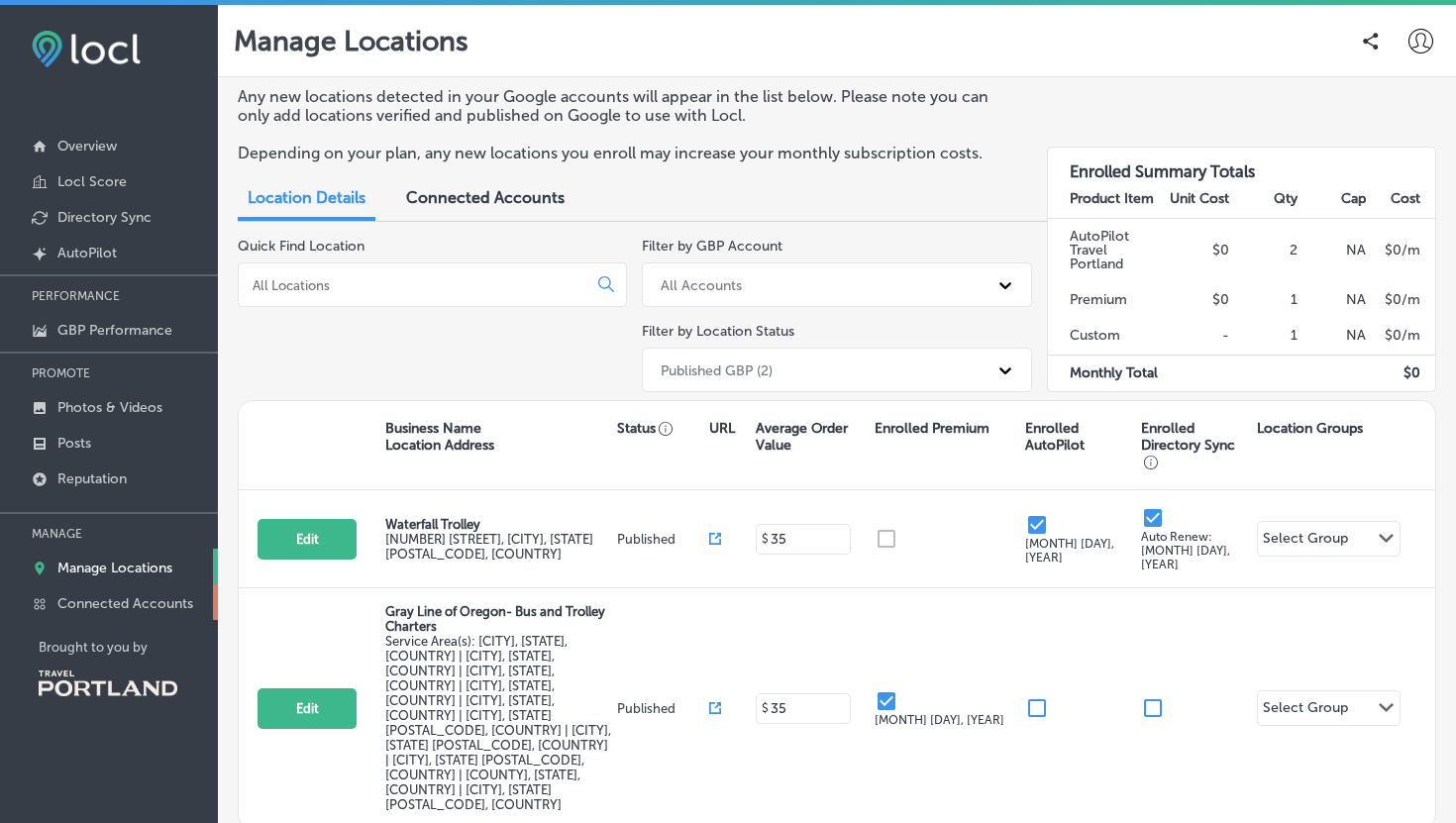 click on "Connected Accounts" at bounding box center (125, 603) 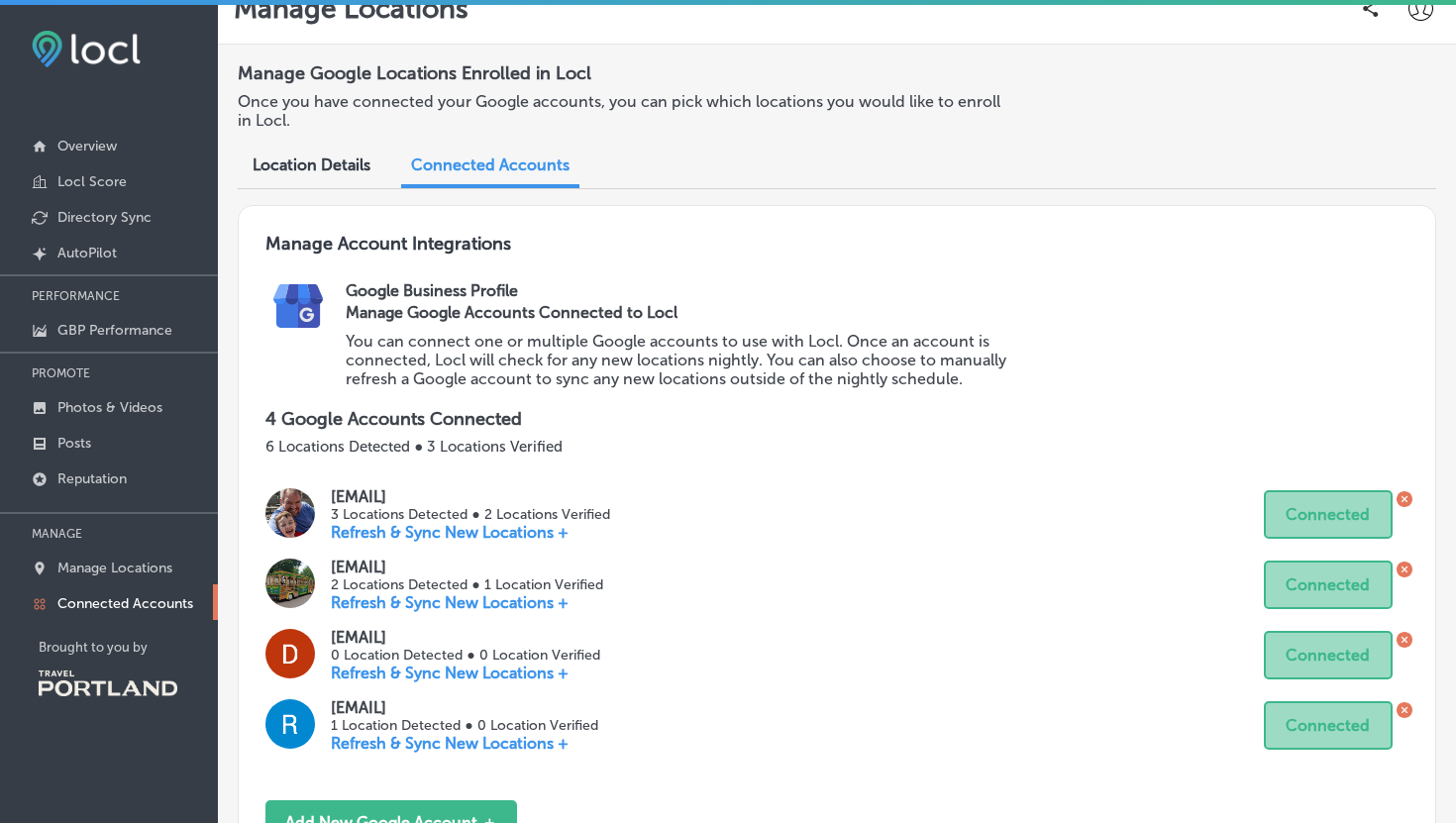 scroll, scrollTop: 39, scrollLeft: 0, axis: vertical 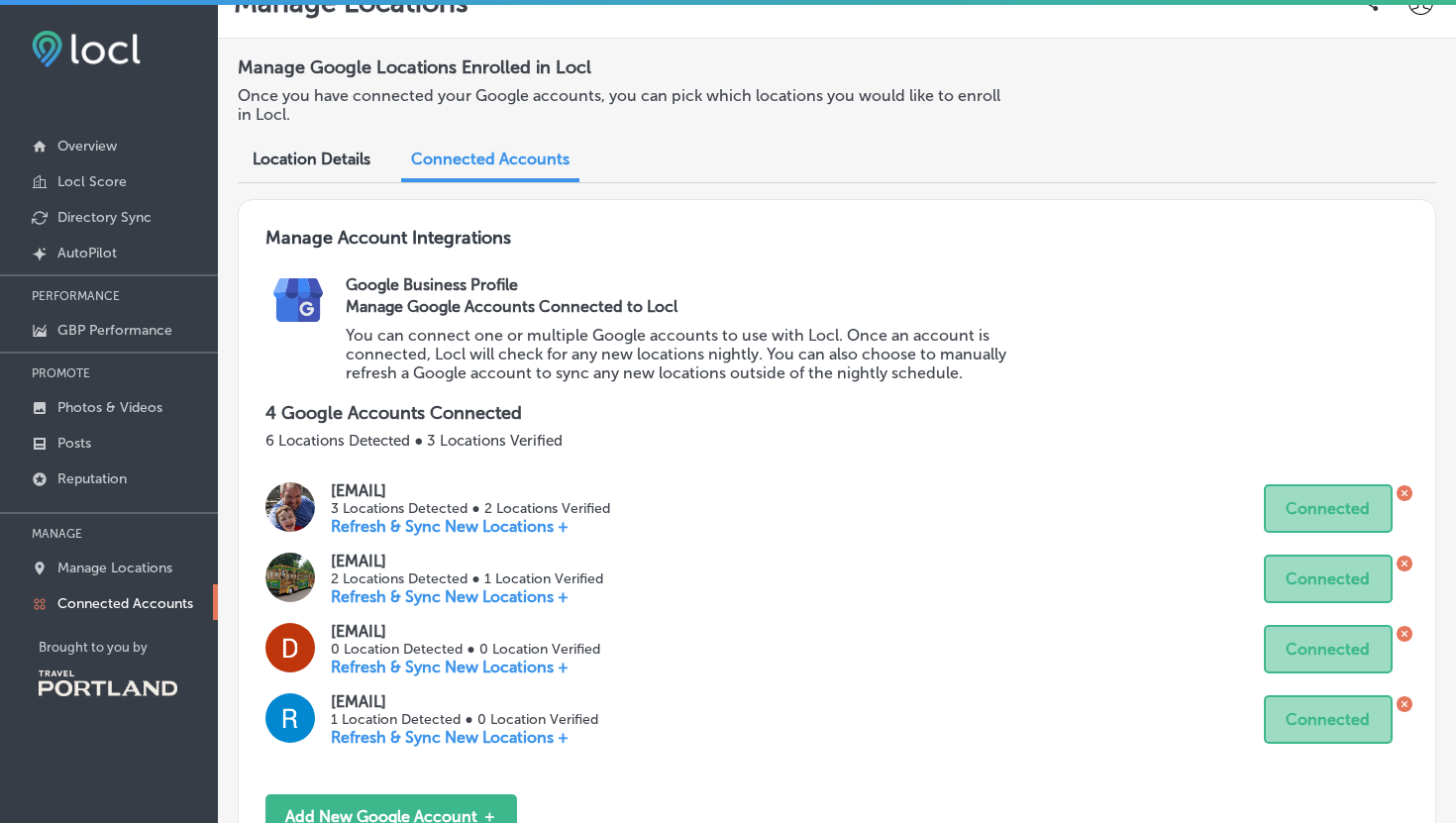 click on "Refresh & Sync New Locations +" at bounding box center (469, 526) 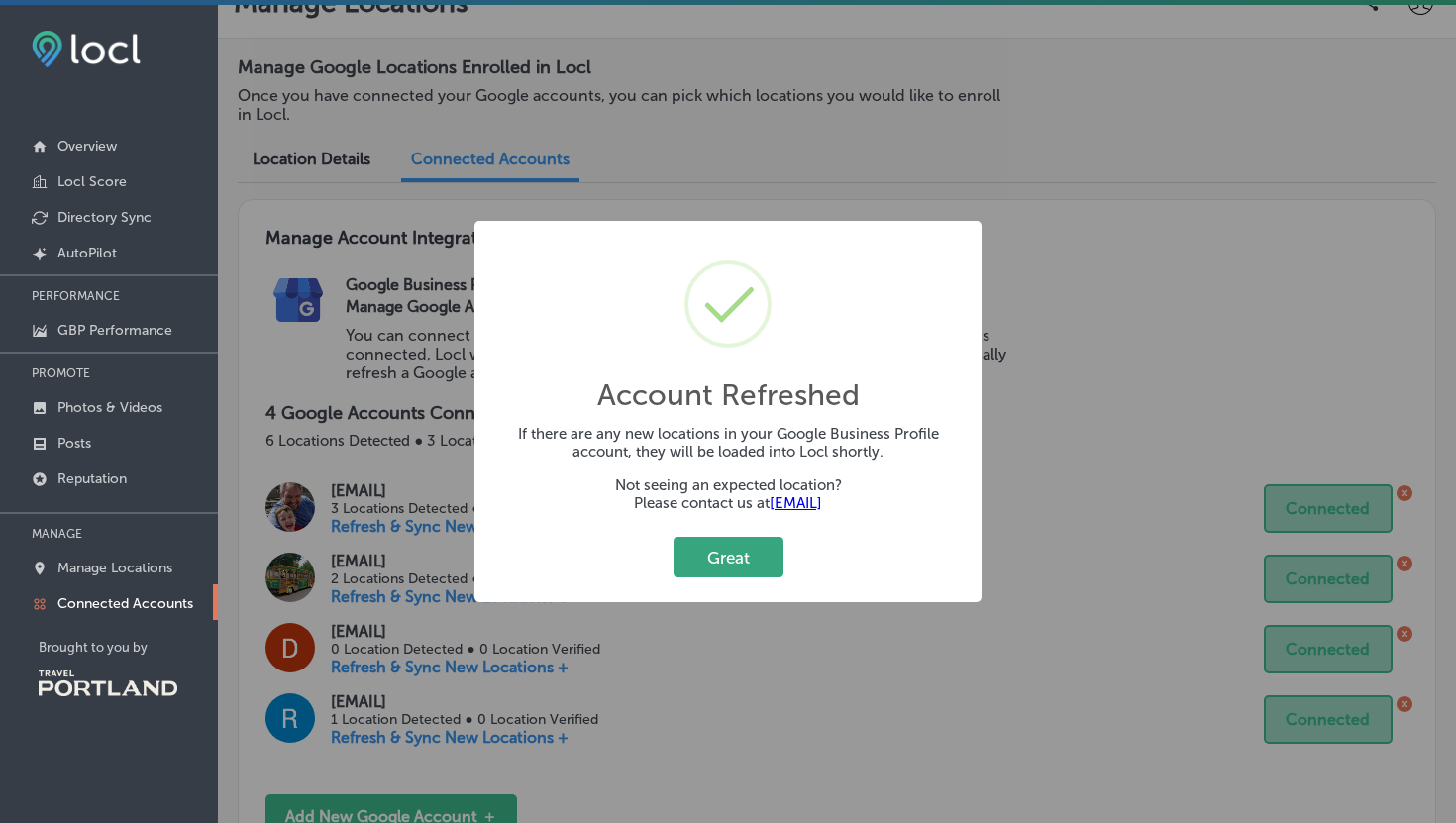 click on "Great" at bounding box center [728, 557] 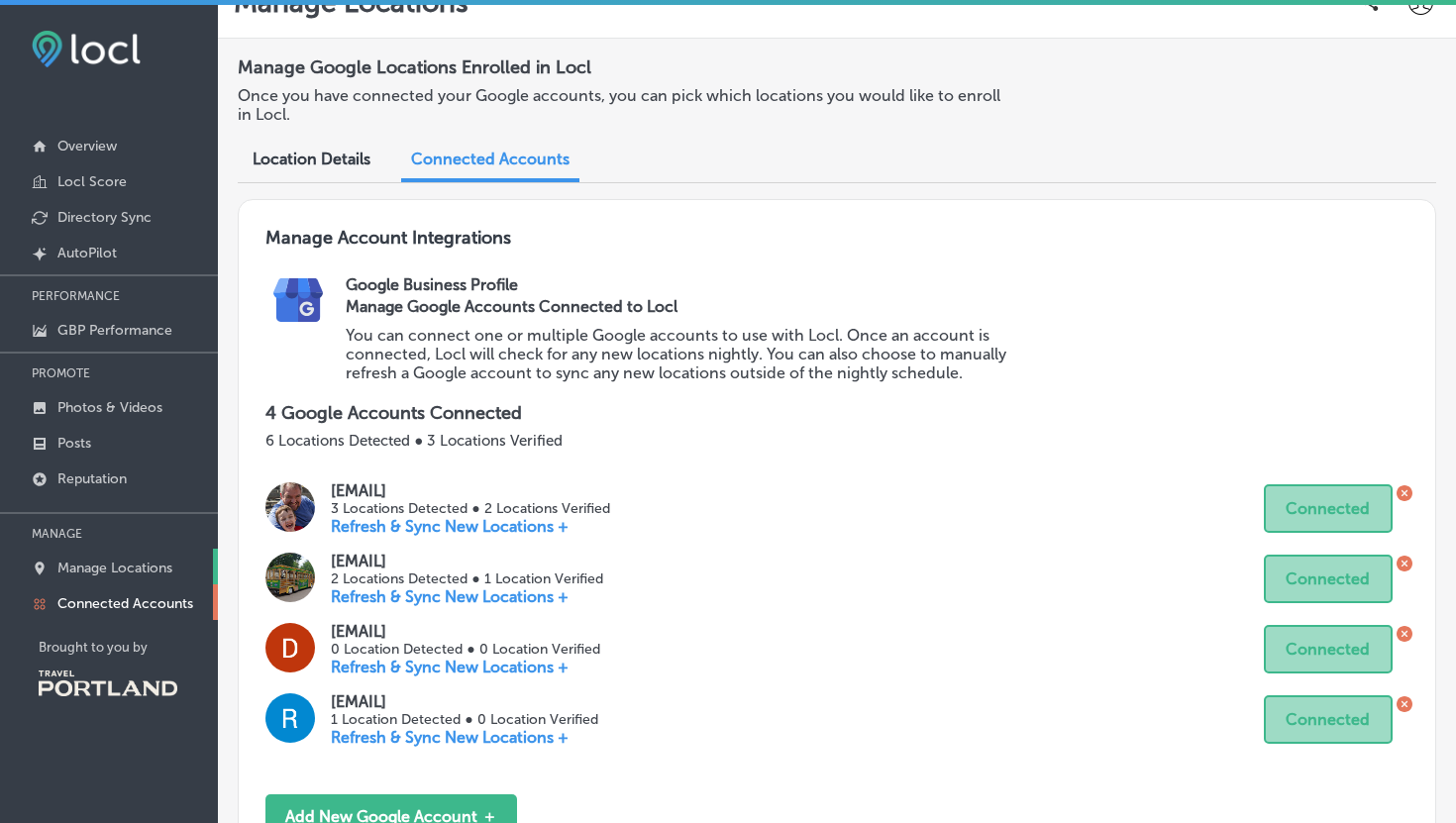 click on "Manage Locations" at bounding box center [115, 567] 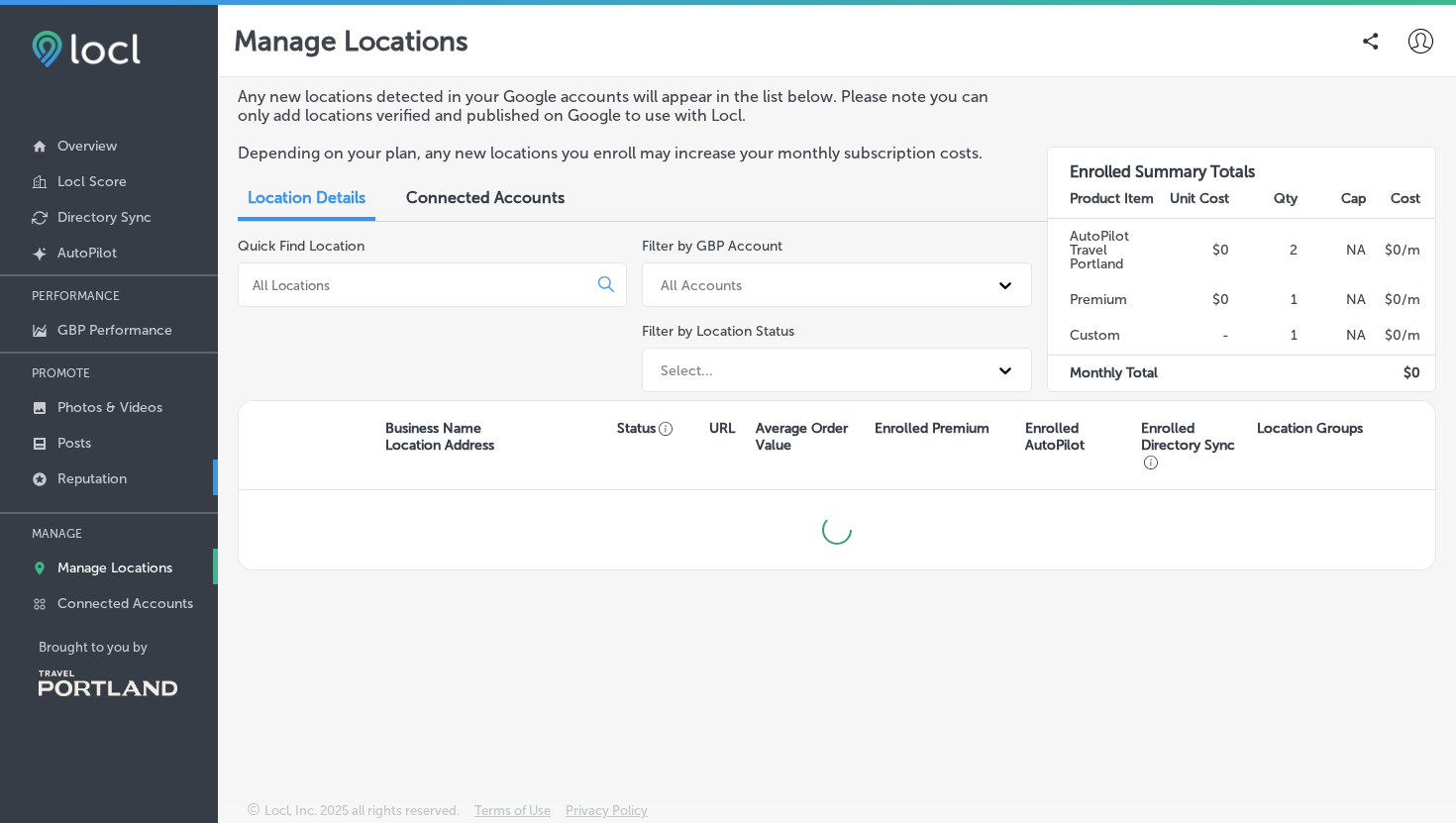 click on "Reputation" at bounding box center [92, 478] 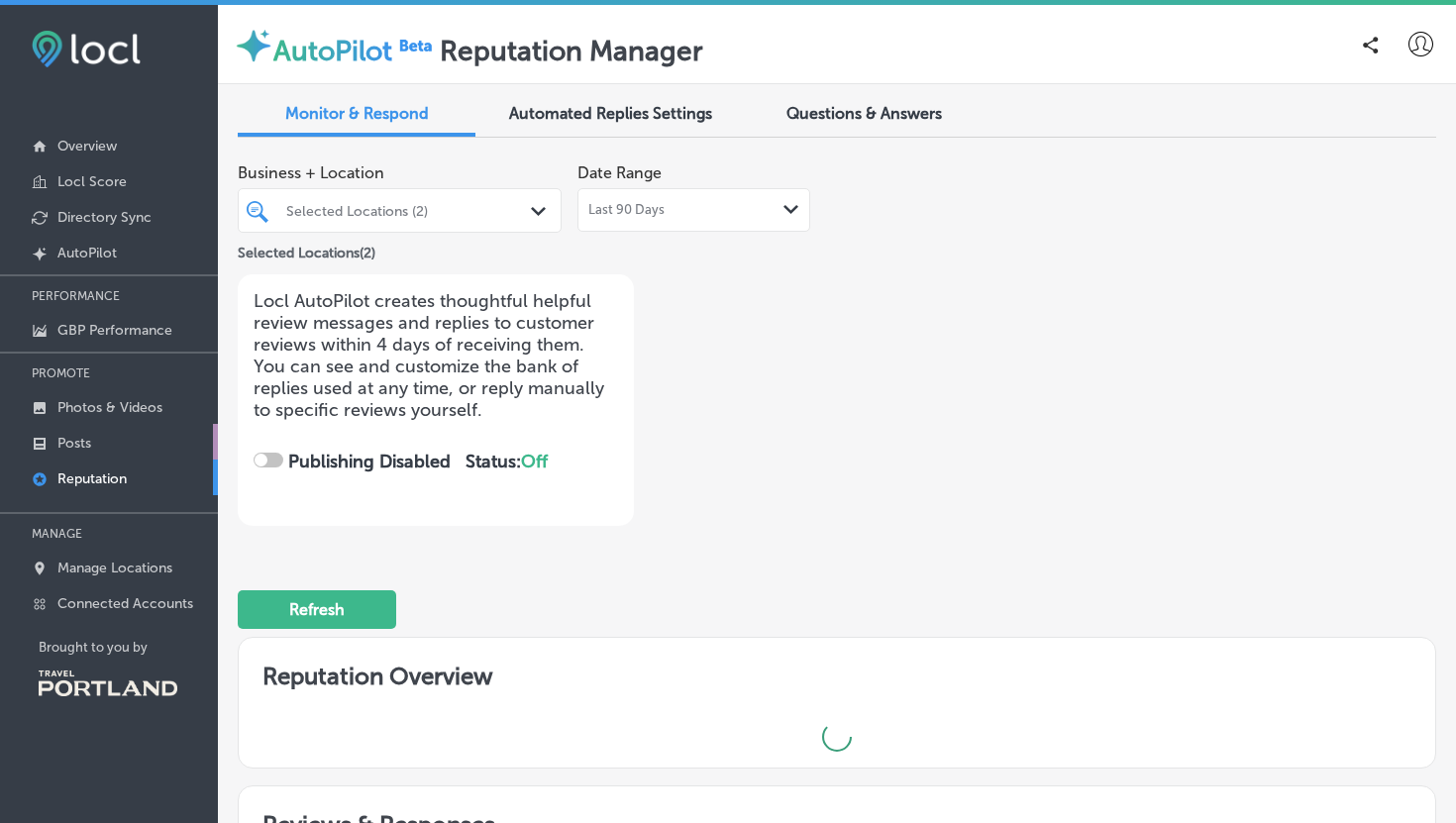 checkbox on "true" 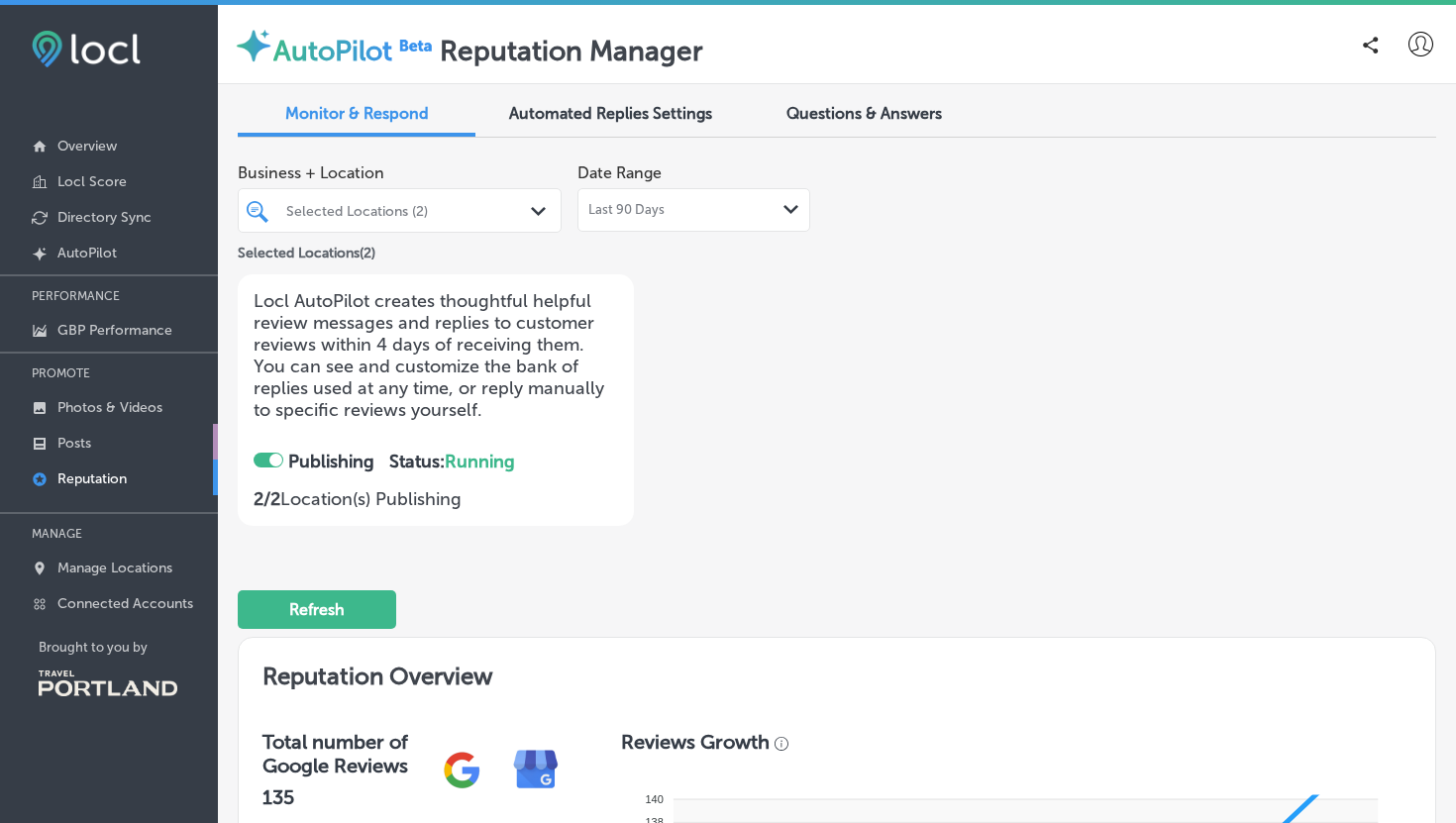 click on "Posts" at bounding box center (109, 442) 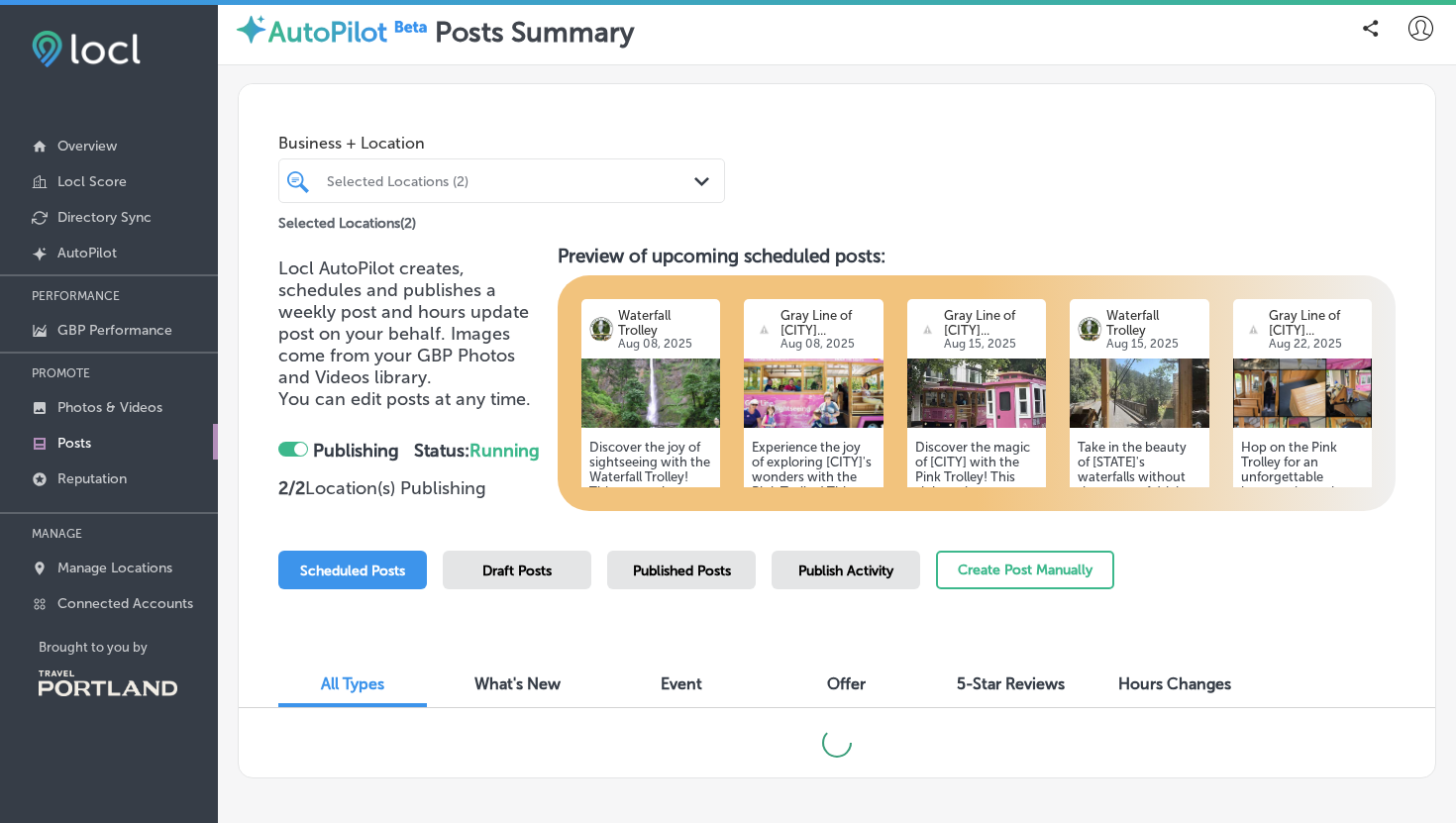 scroll, scrollTop: 13, scrollLeft: 0, axis: vertical 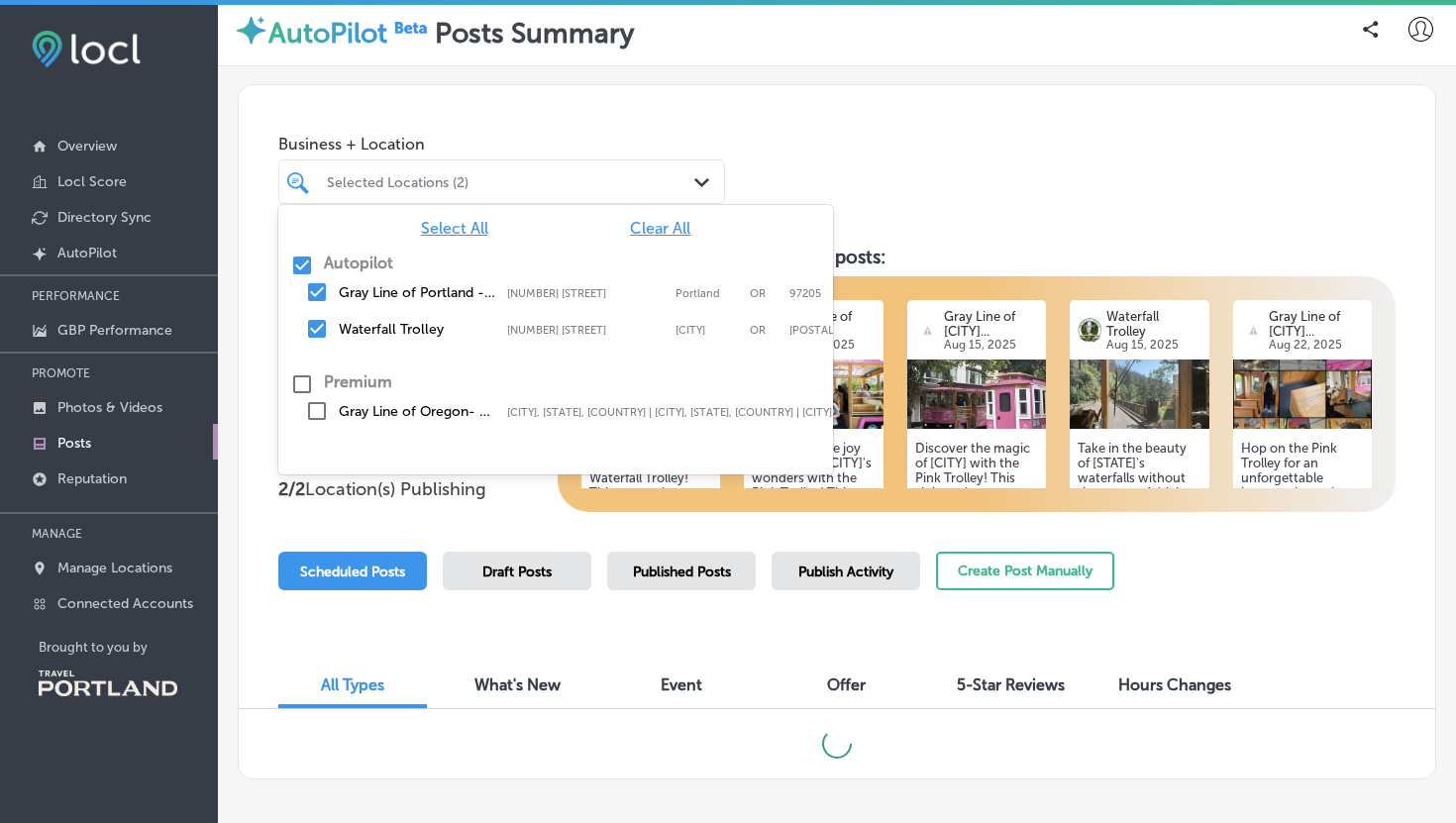 click on "Selected Locations (2)" at bounding box center (501, 181) 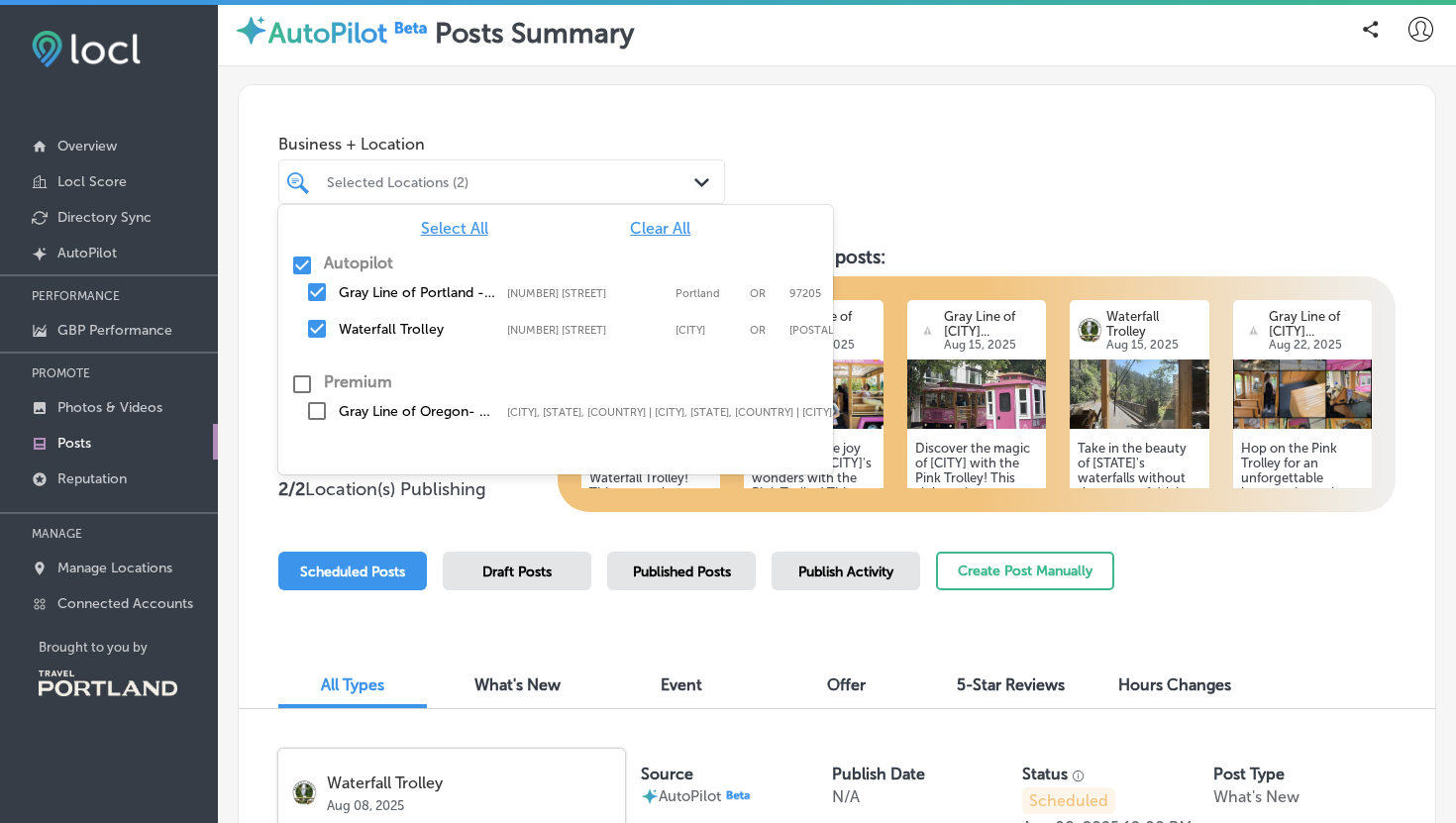 click at bounding box center (302, 384) 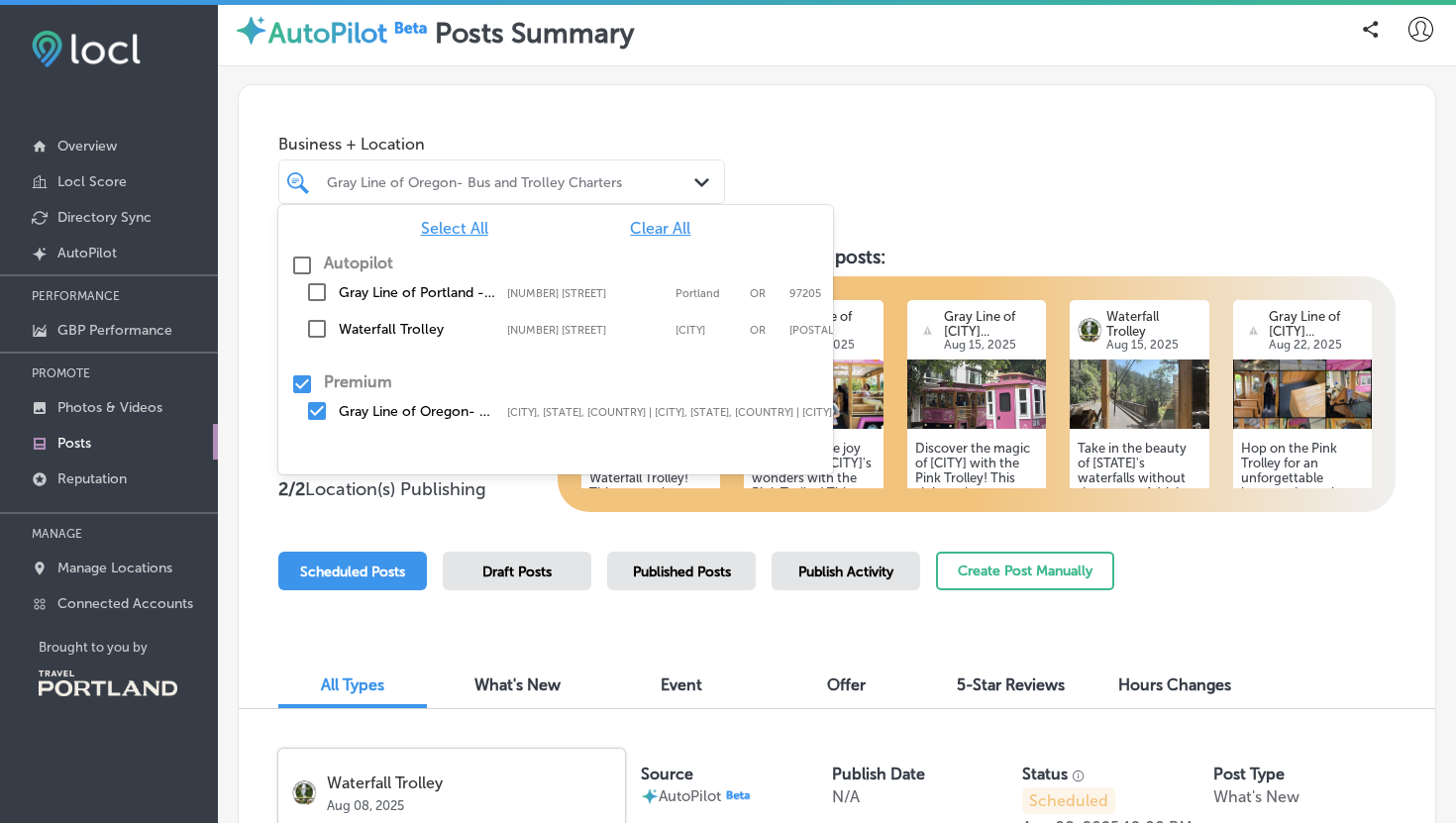 click at bounding box center (302, 384) 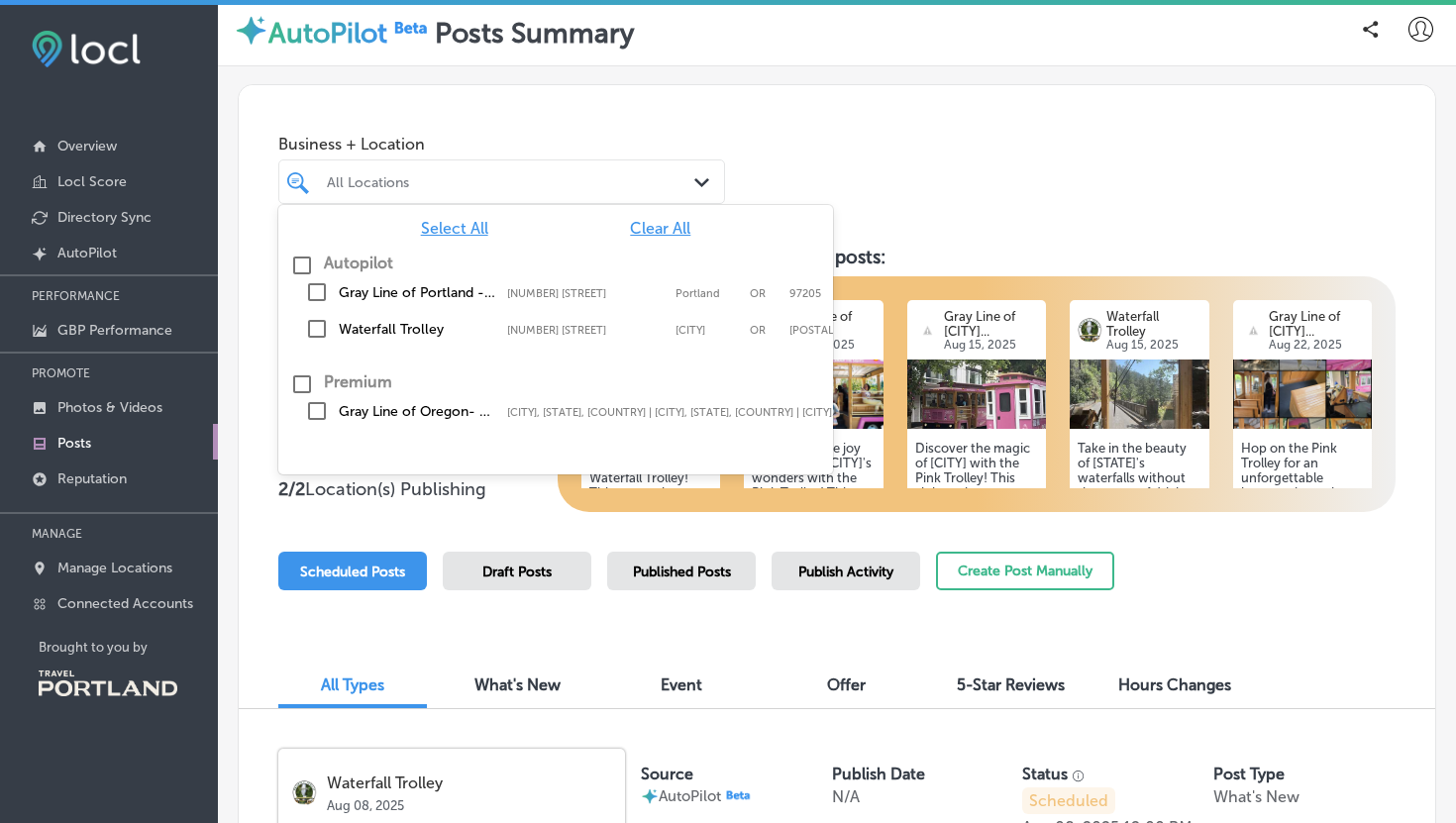 checkbox on "false" 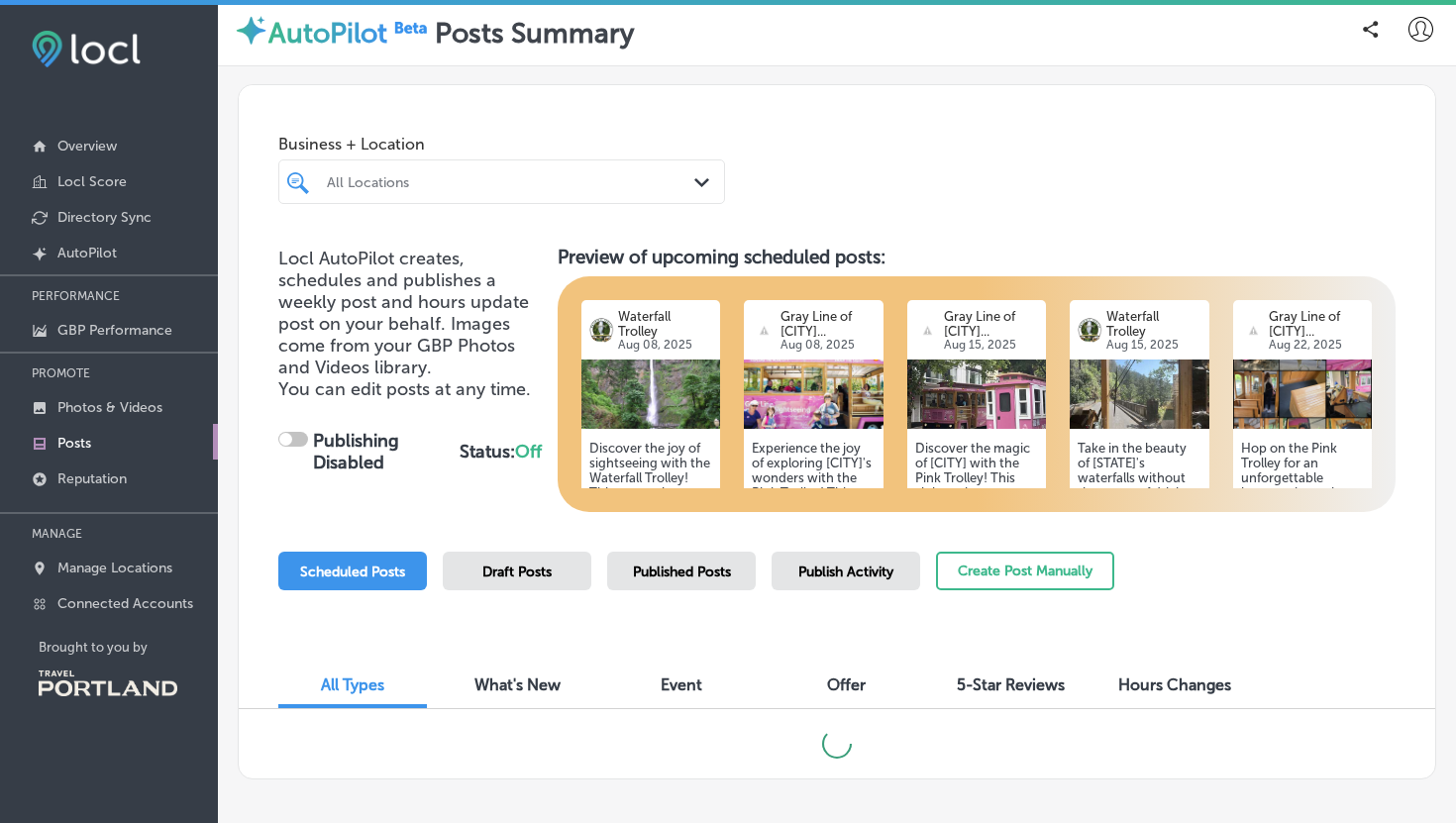click on "Business + Location
All Locations
Path
Created with Sketch." at bounding box center (837, 160) 